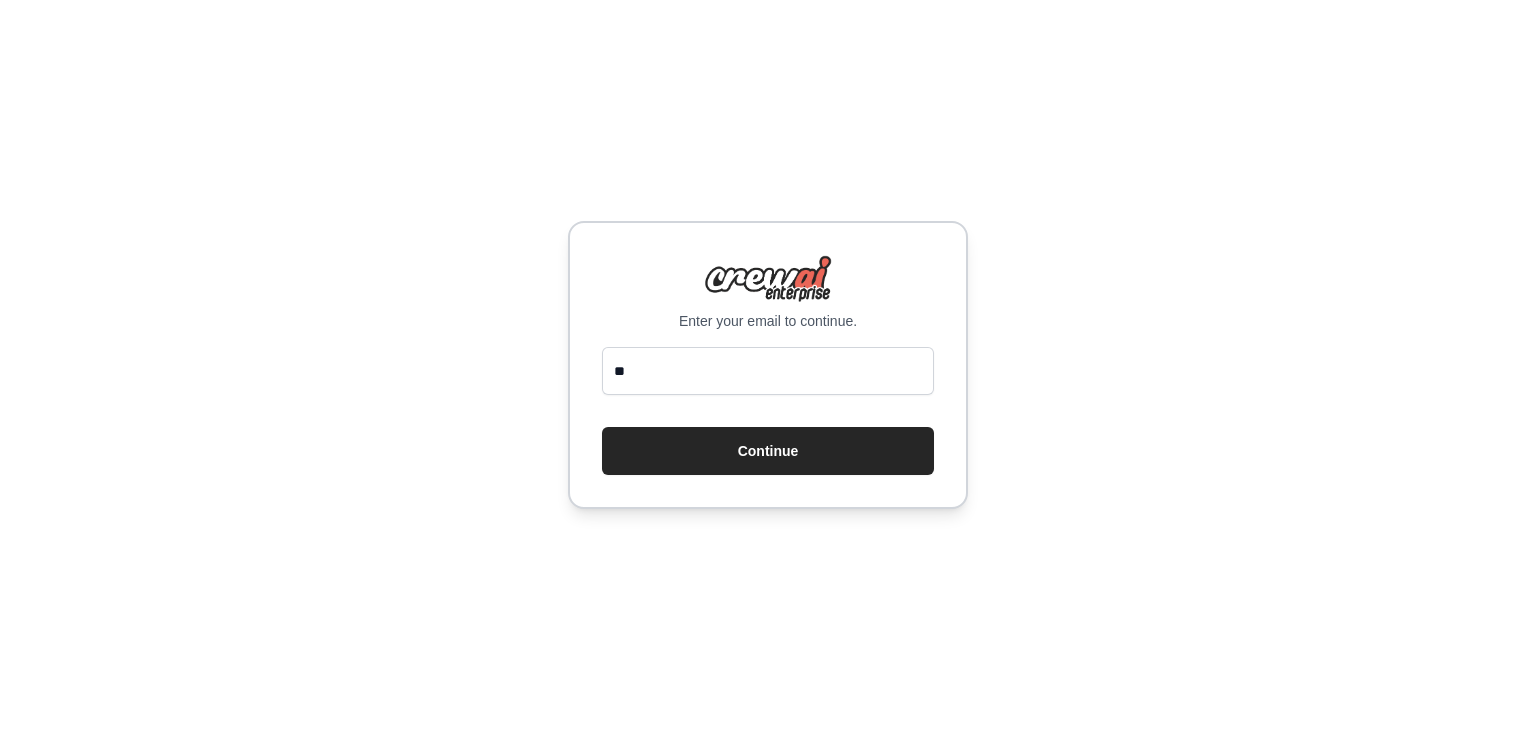 scroll, scrollTop: 0, scrollLeft: 0, axis: both 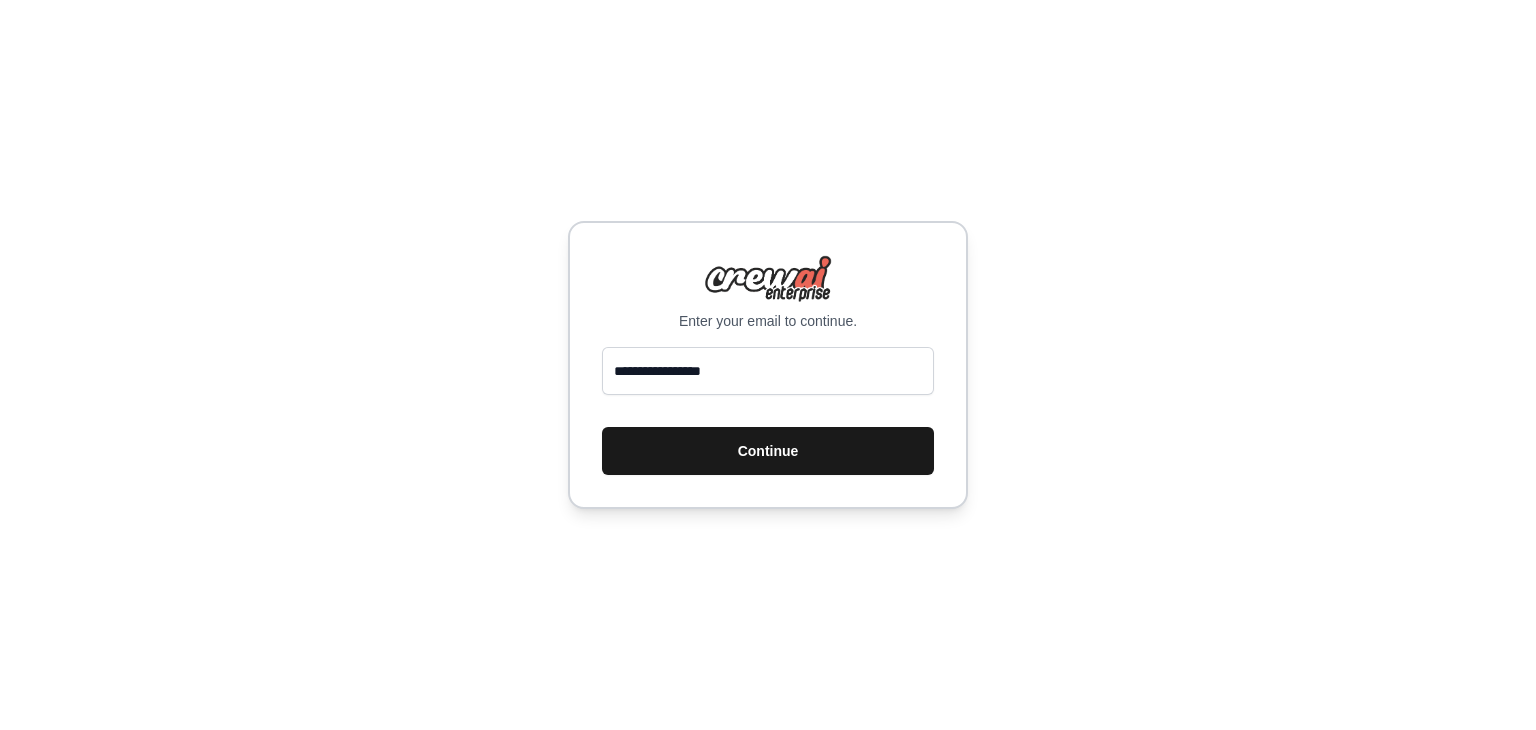 click on "Continue" at bounding box center [768, 451] 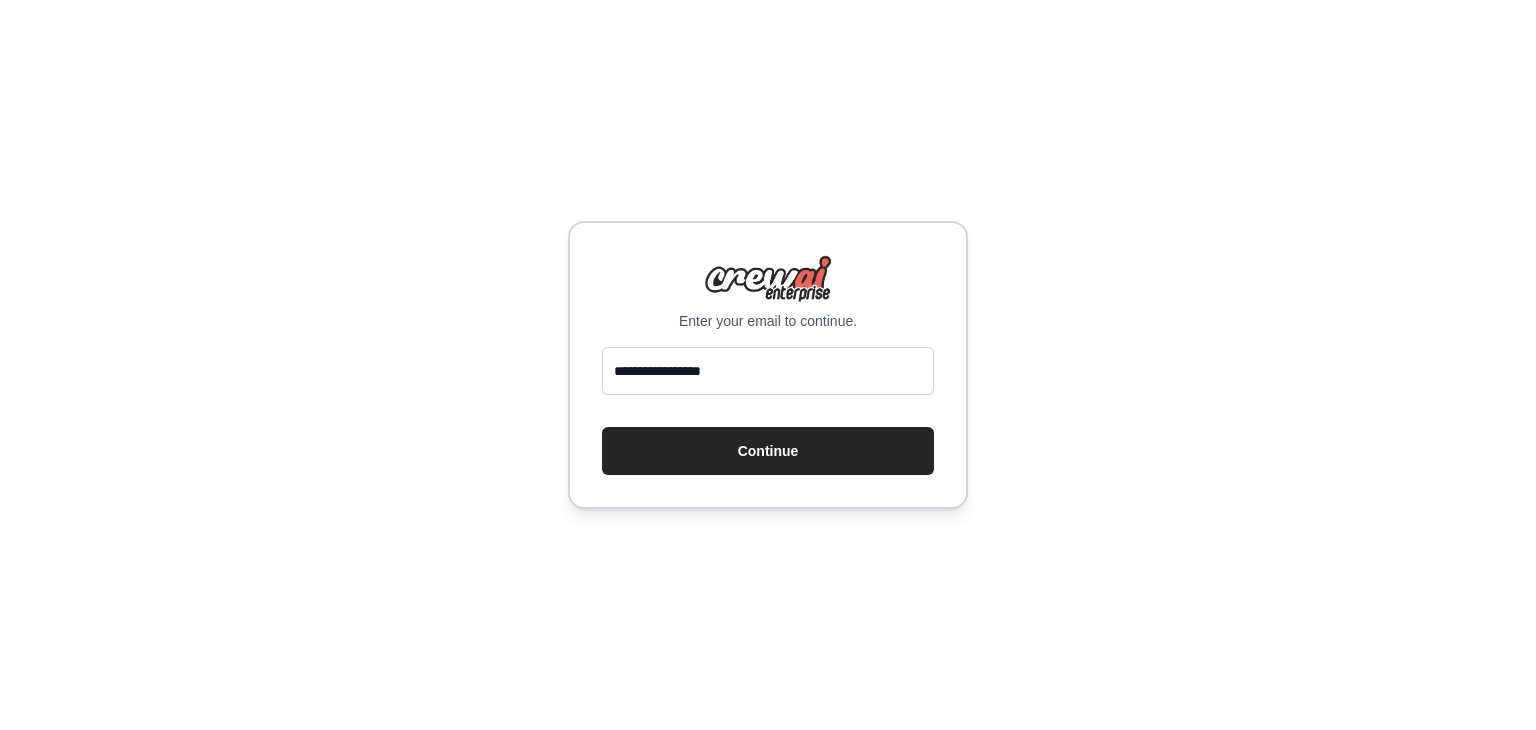 type 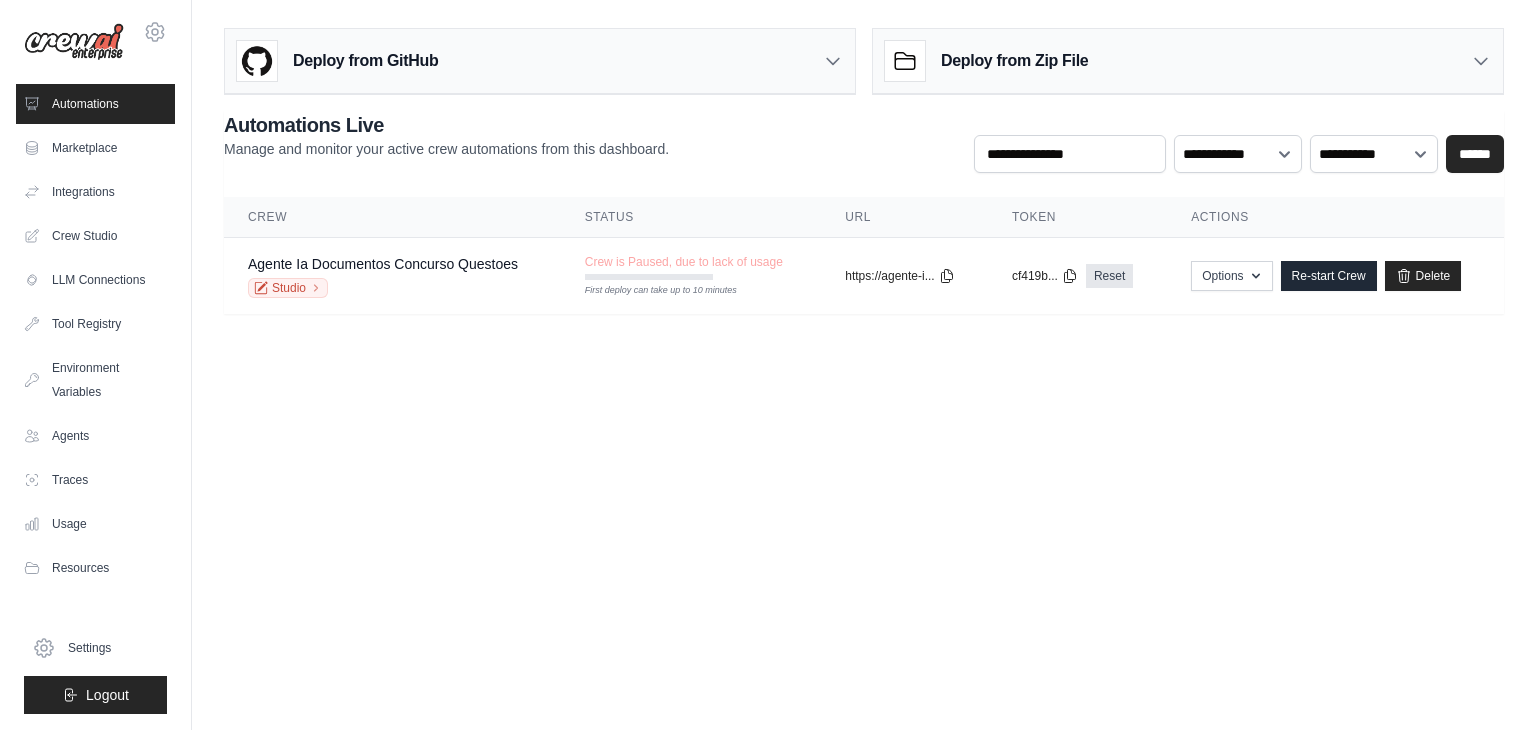 scroll, scrollTop: 0, scrollLeft: 0, axis: both 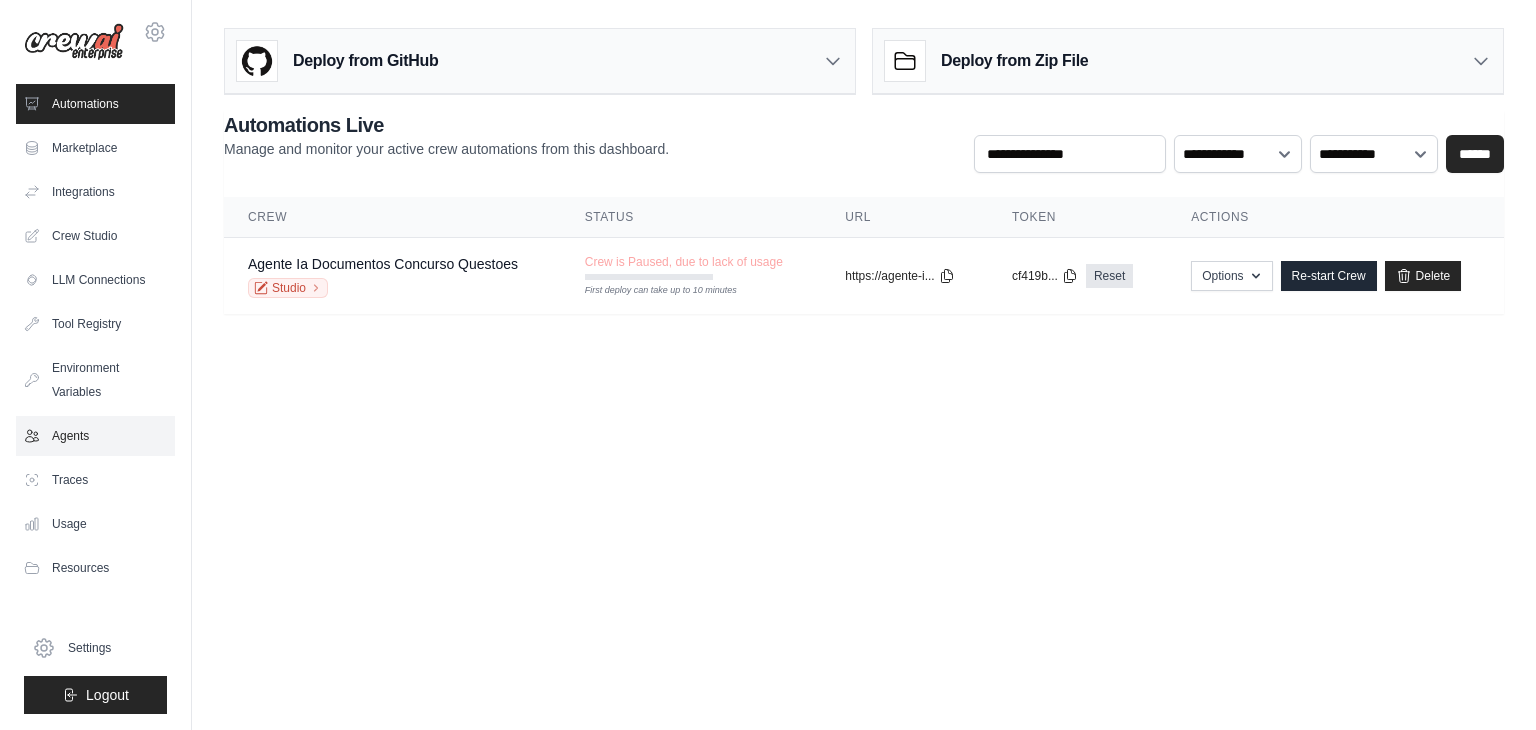 click on "Agents" at bounding box center (95, 436) 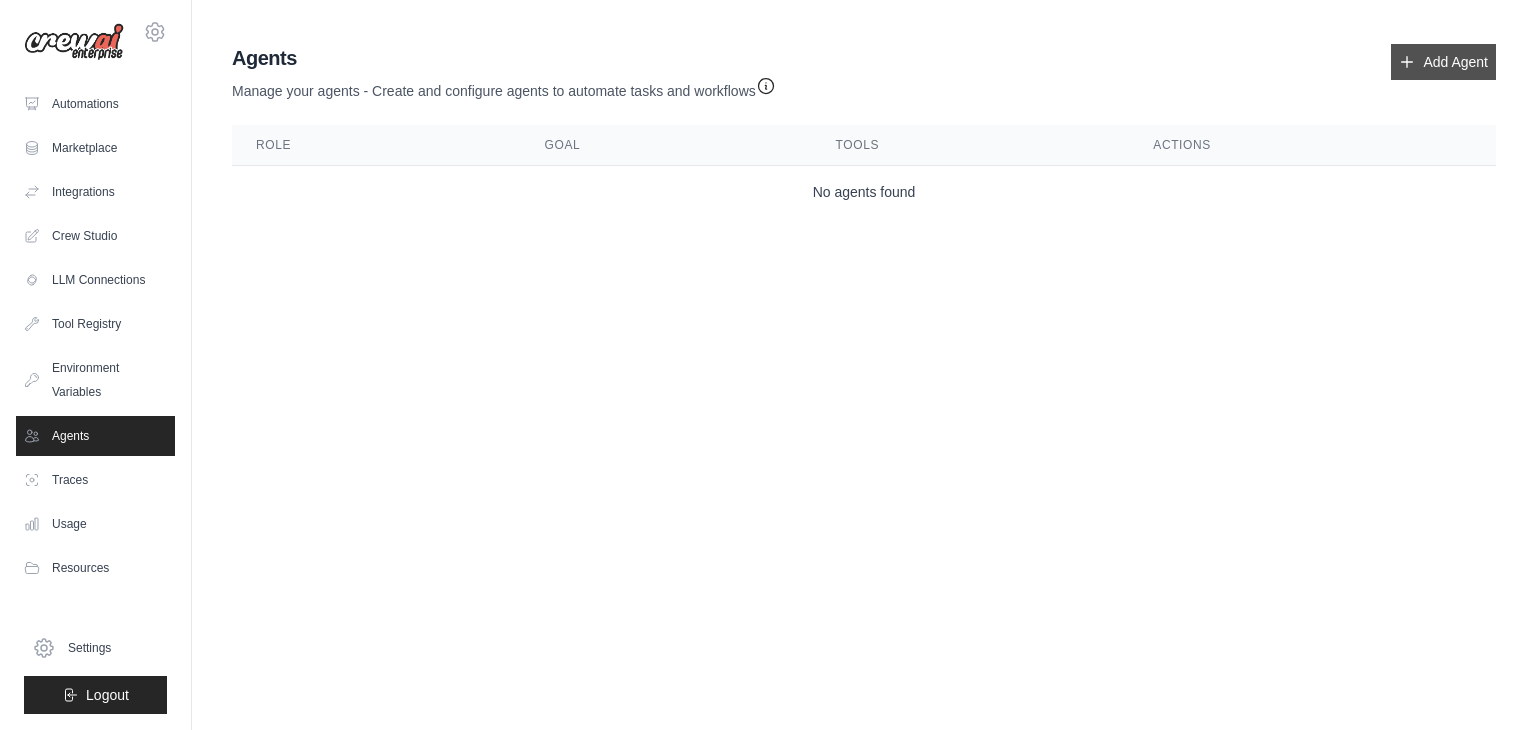 click on "Add Agent" at bounding box center [1443, 62] 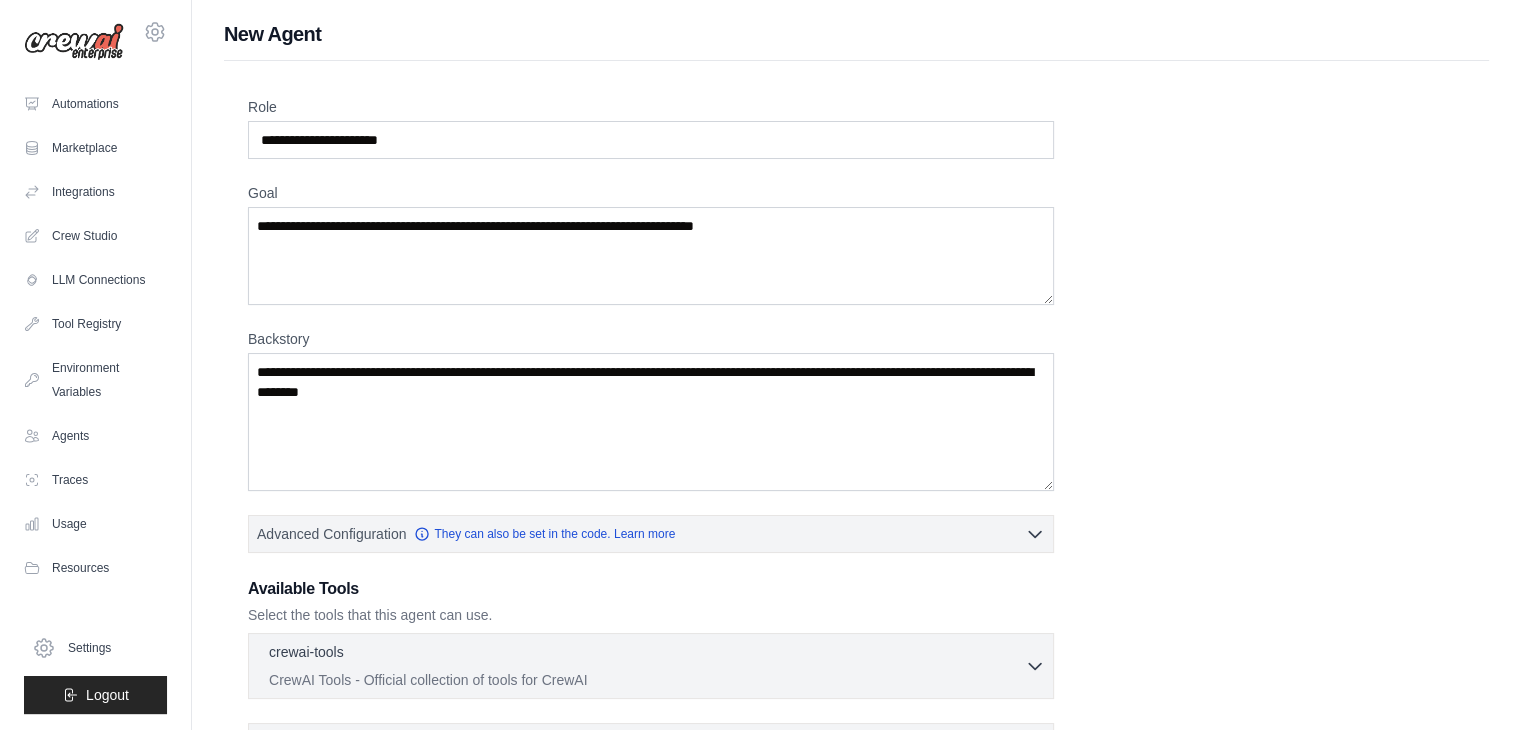 scroll, scrollTop: 250, scrollLeft: 0, axis: vertical 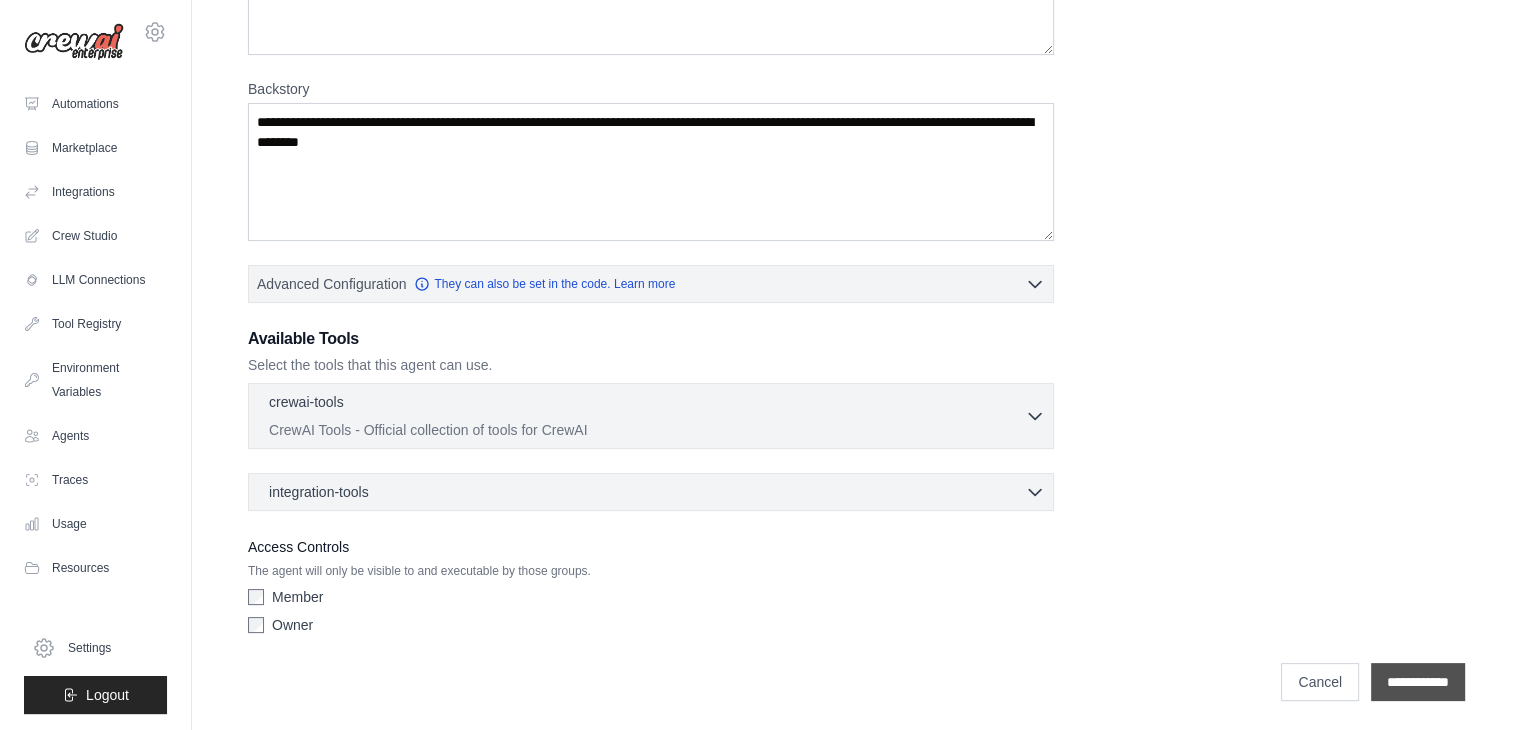 click on "**********" at bounding box center [1418, 682] 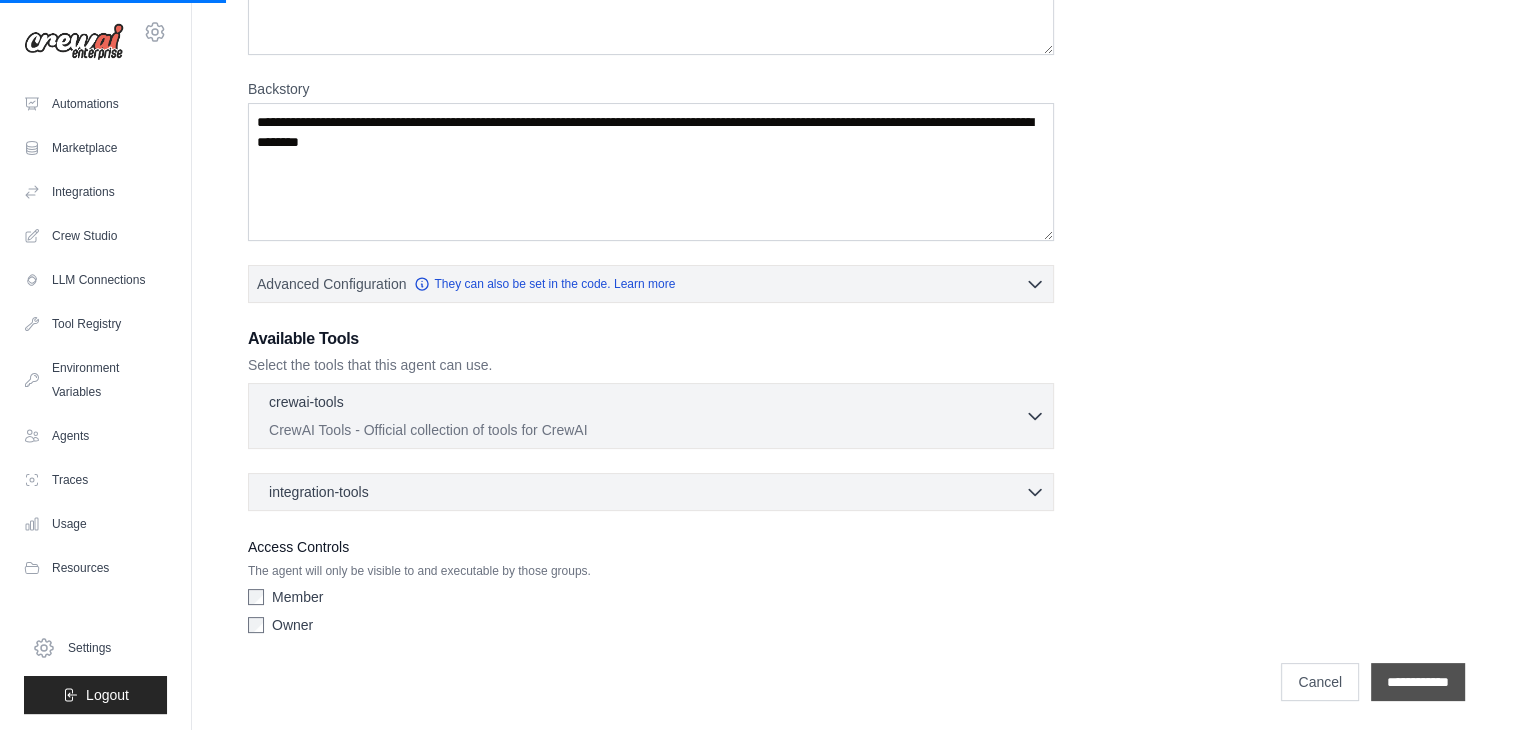 scroll, scrollTop: 0, scrollLeft: 0, axis: both 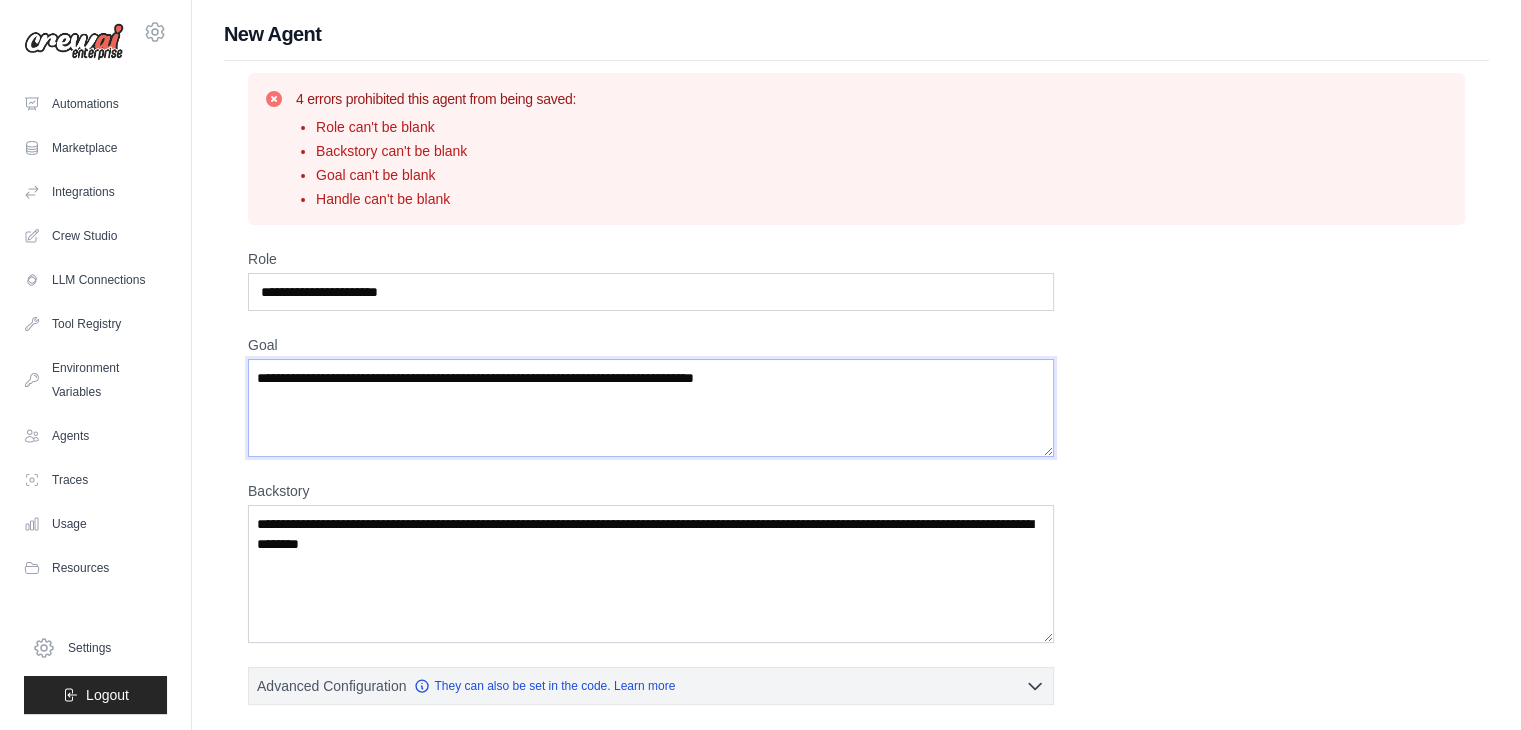 click on "Goal" at bounding box center (651, 408) 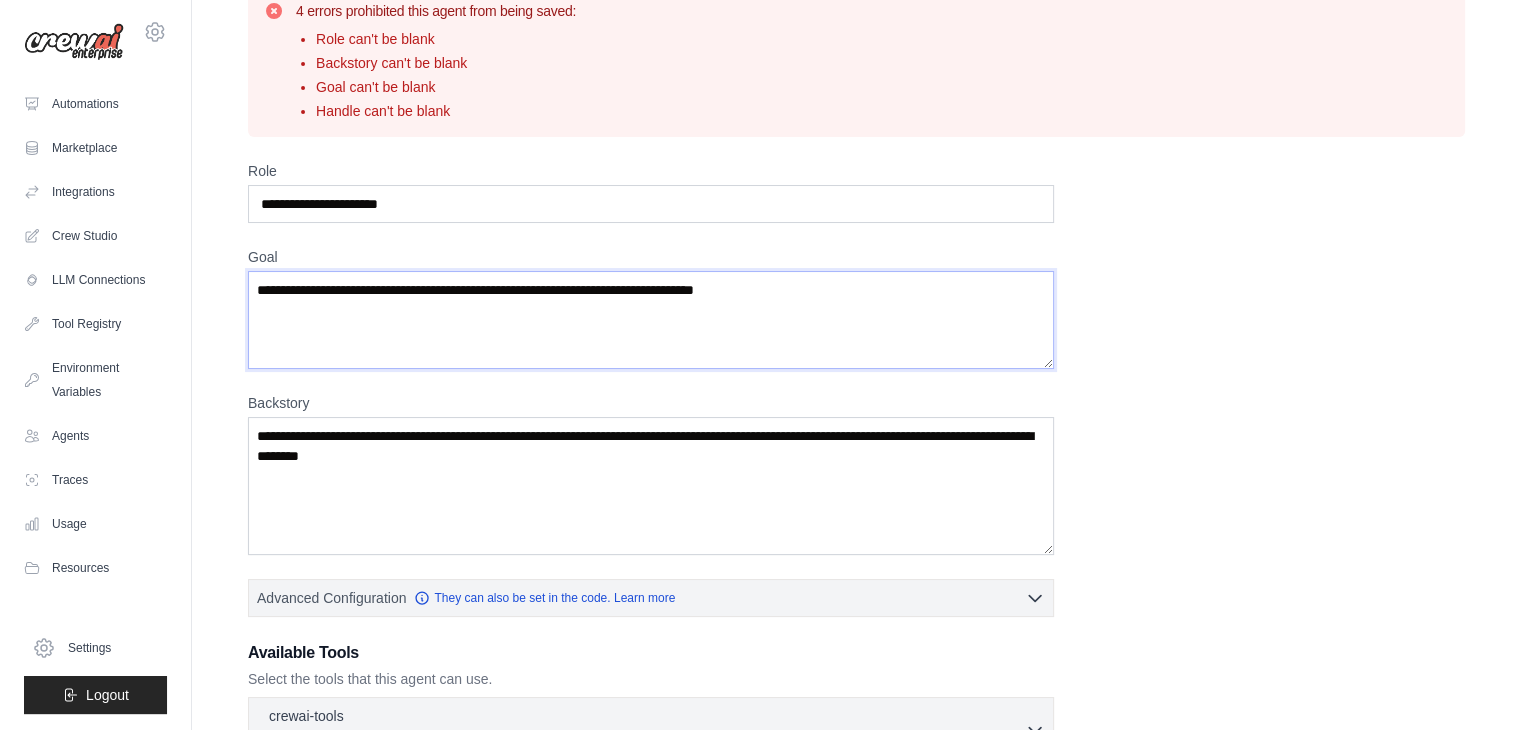 click on "Goal" at bounding box center [651, 320] 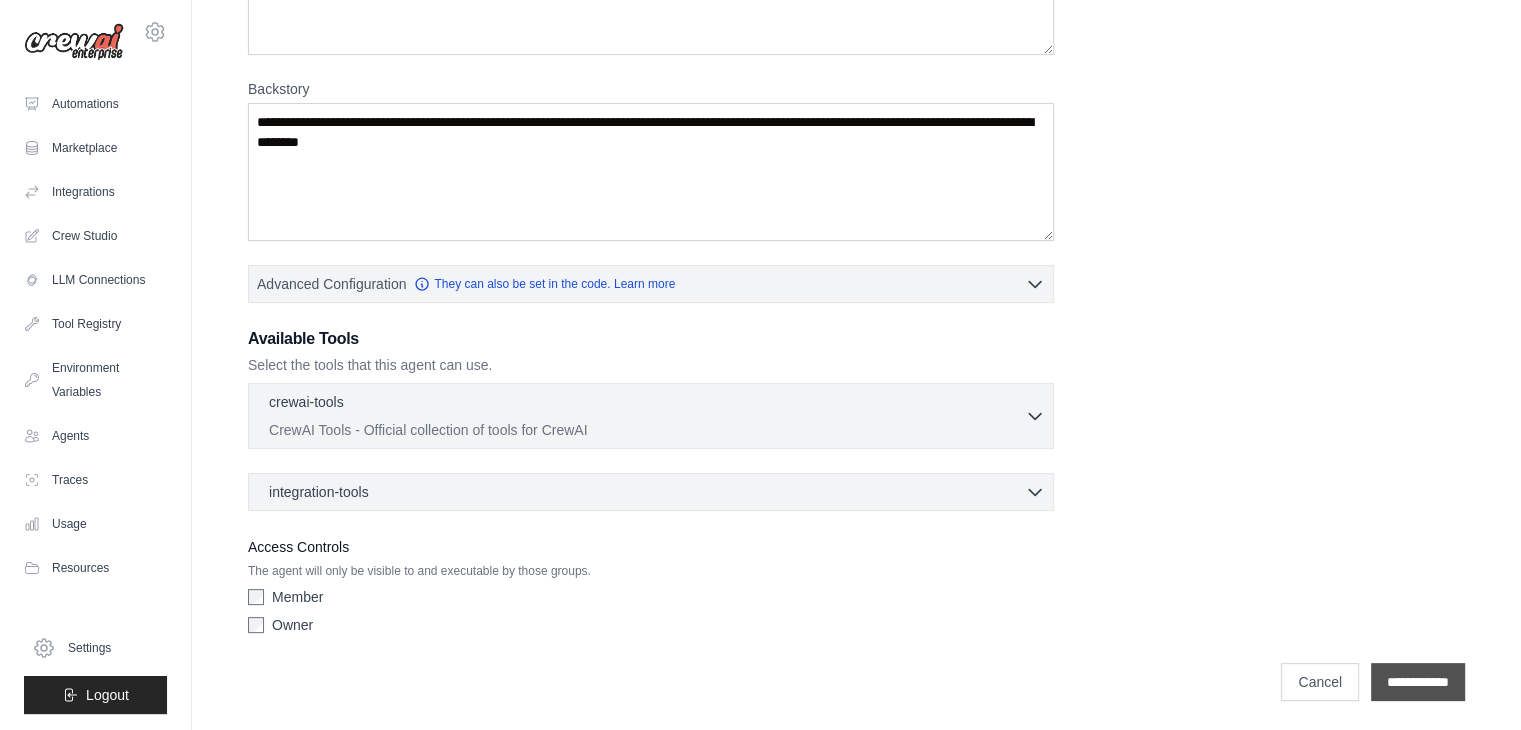 click on "**********" at bounding box center [1418, 682] 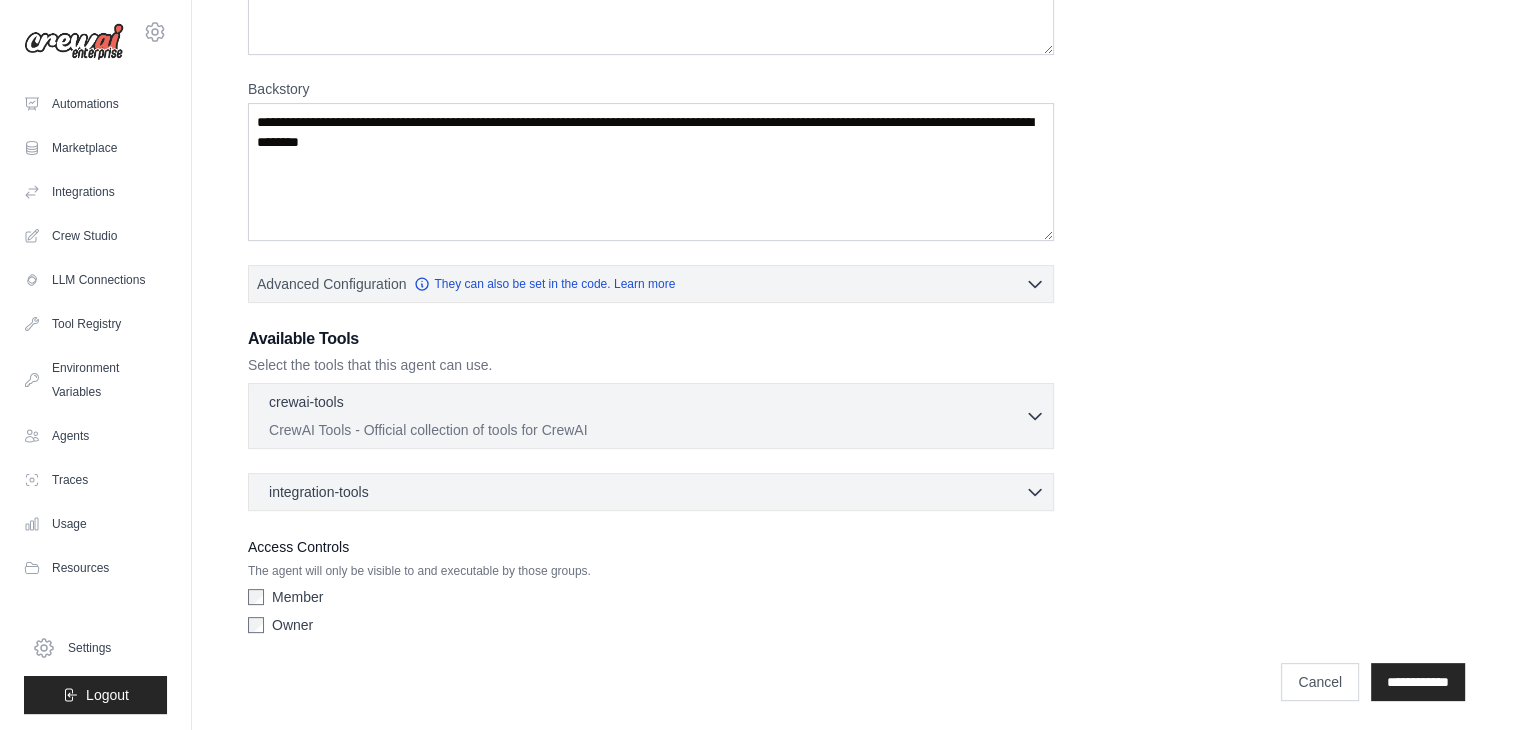 scroll, scrollTop: 0, scrollLeft: 0, axis: both 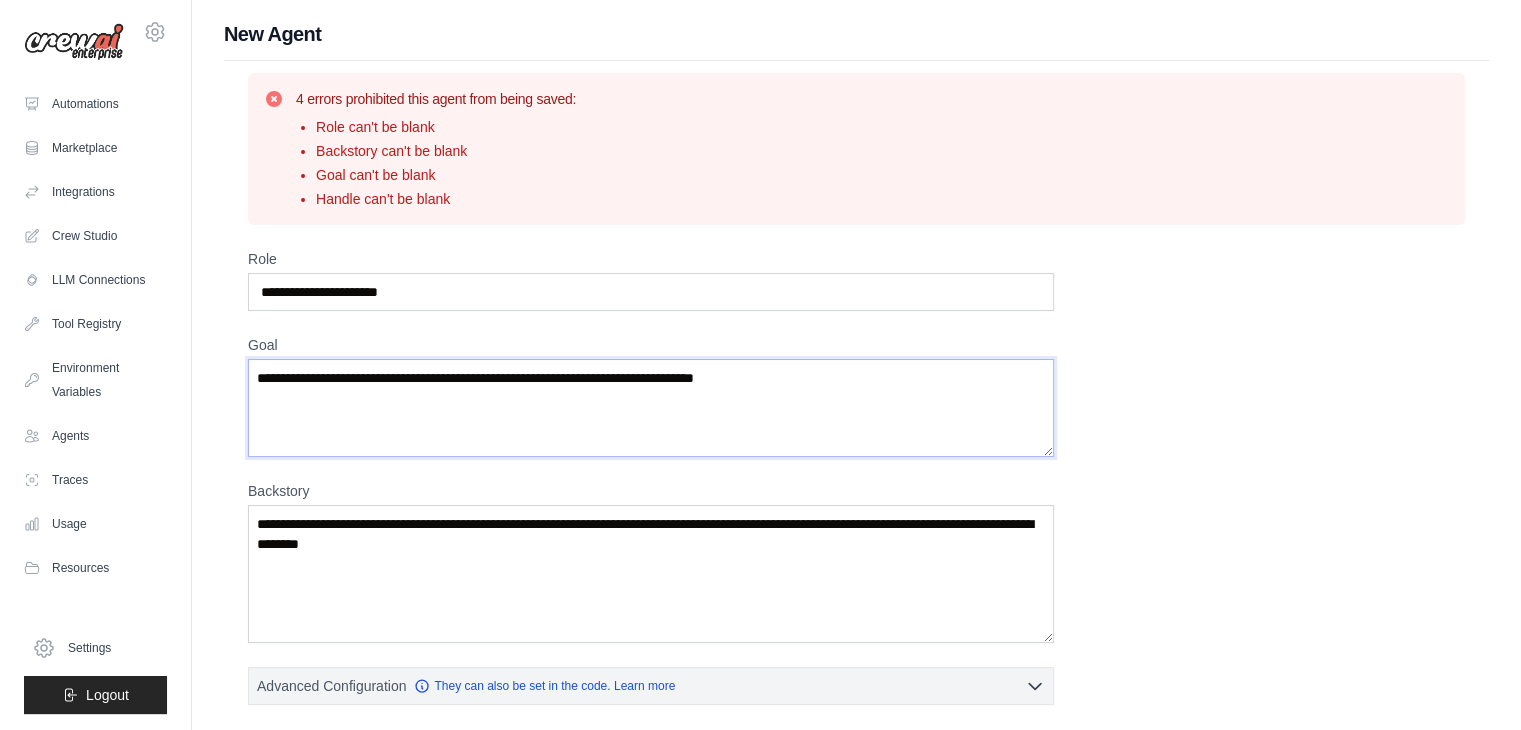 click on "Goal" at bounding box center (651, 408) 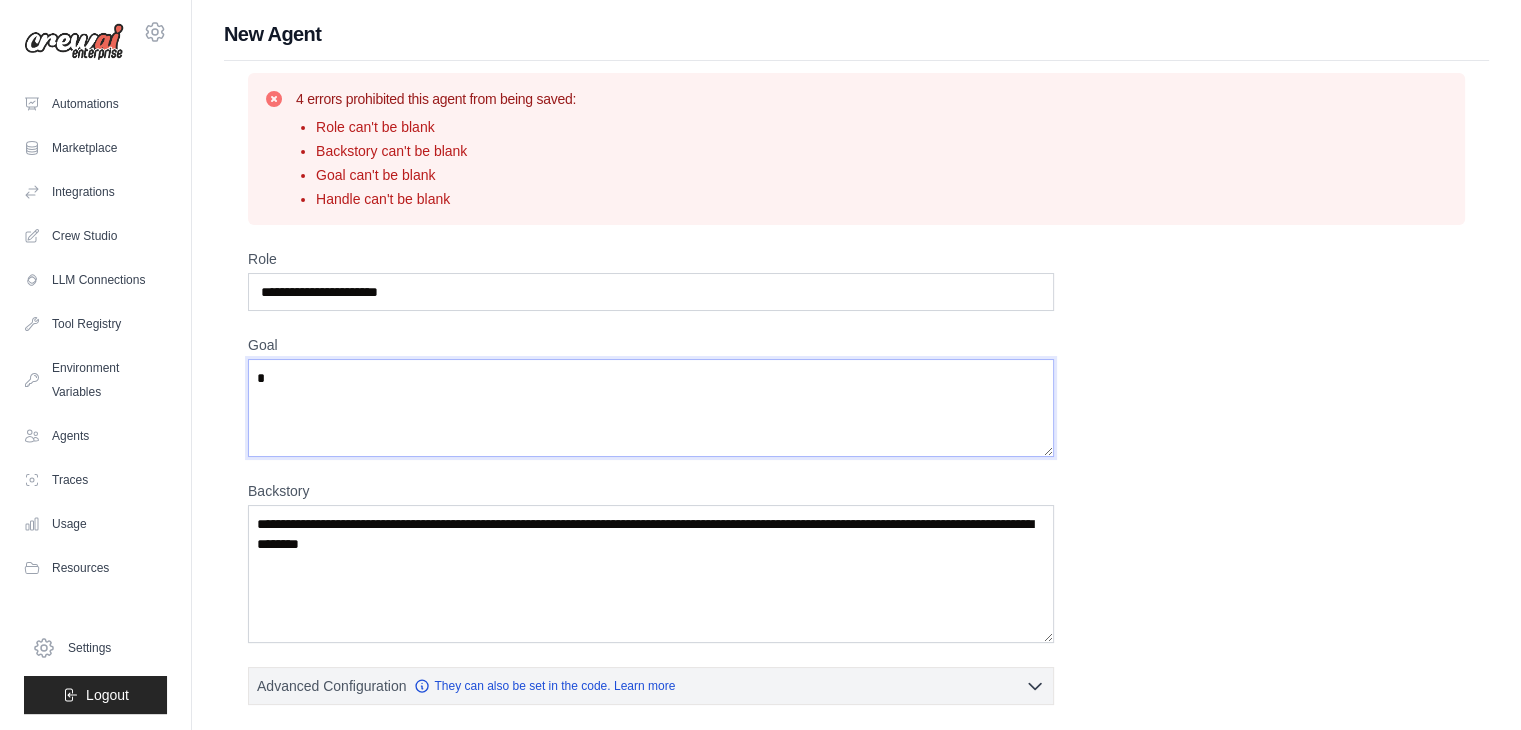 click on "*" at bounding box center [651, 408] 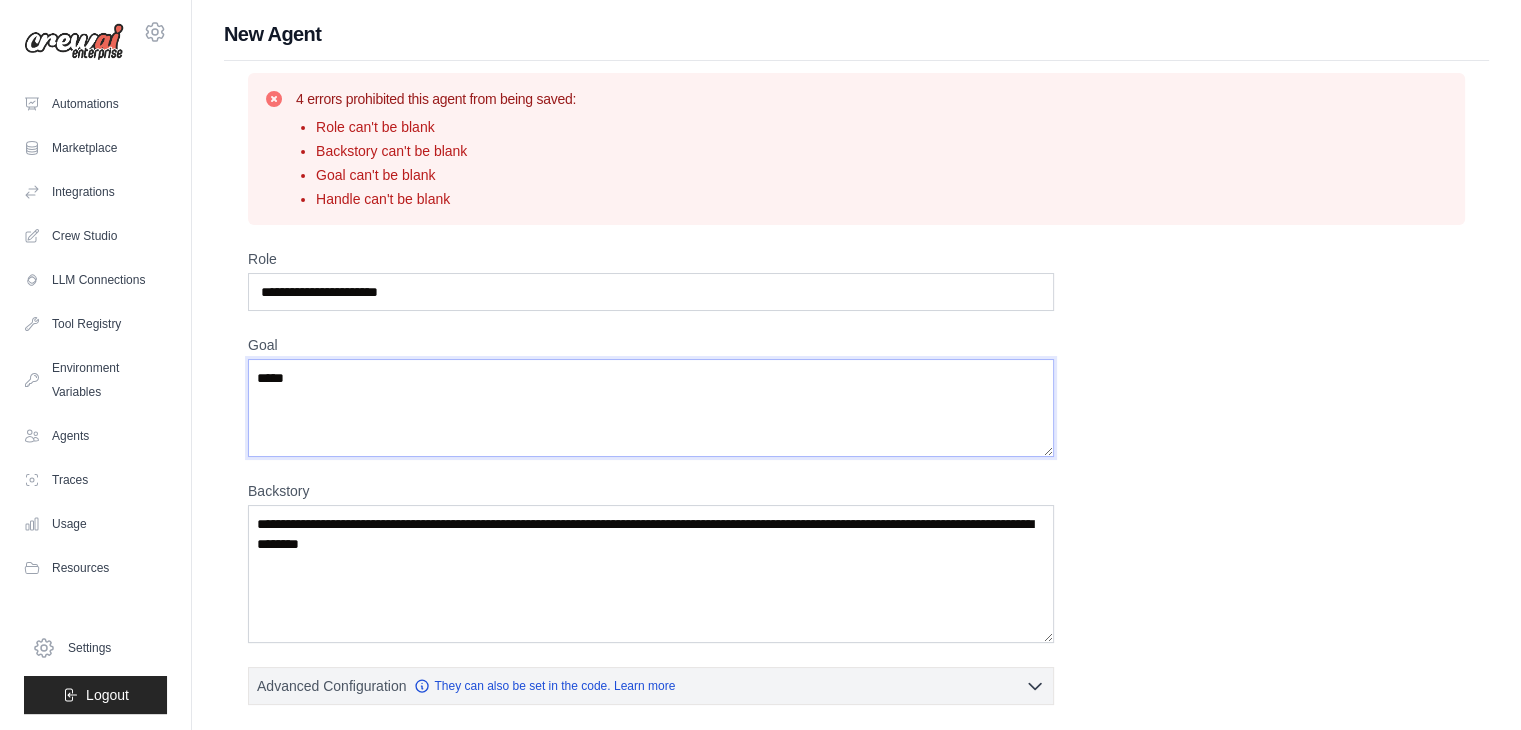 type on "*****" 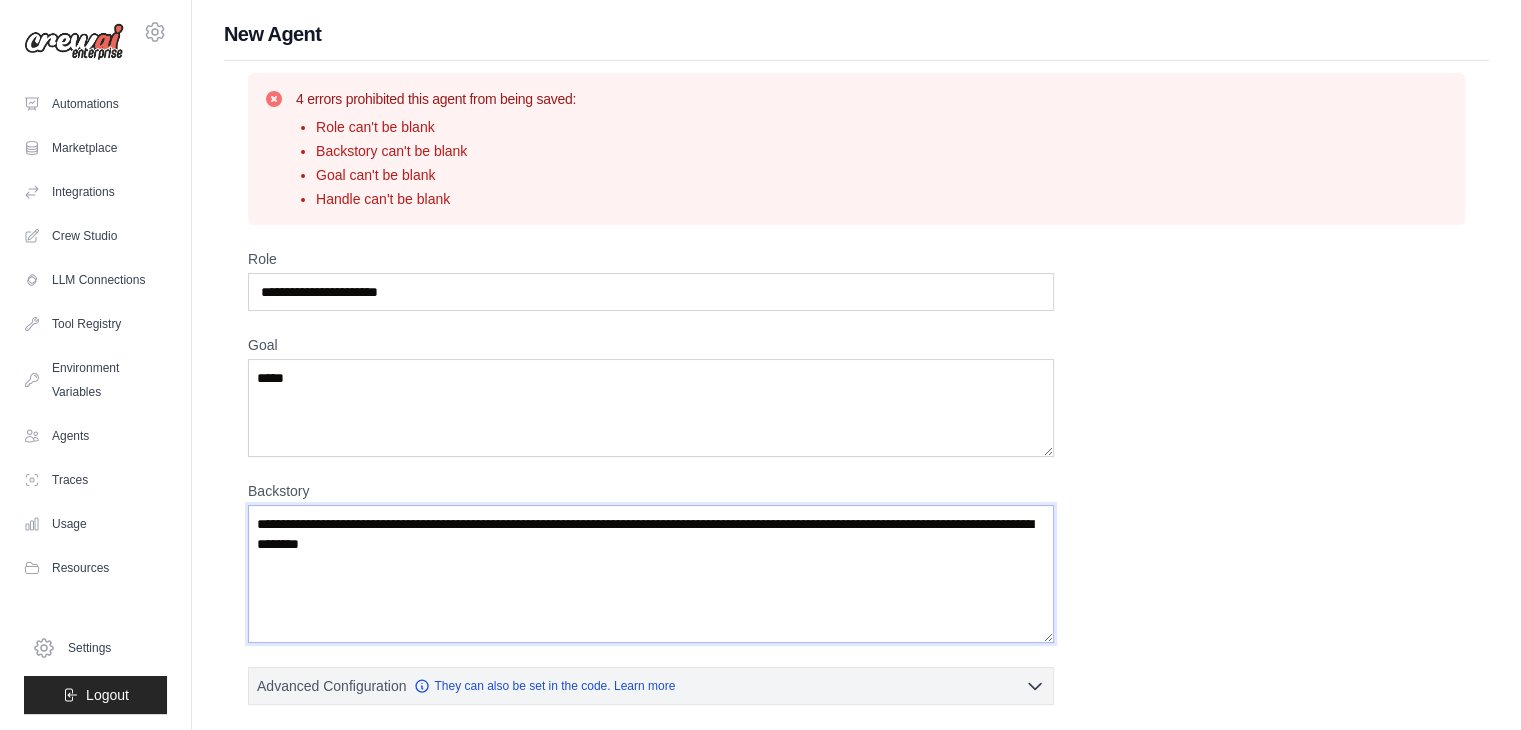 click on "Backstory" at bounding box center (651, 574) 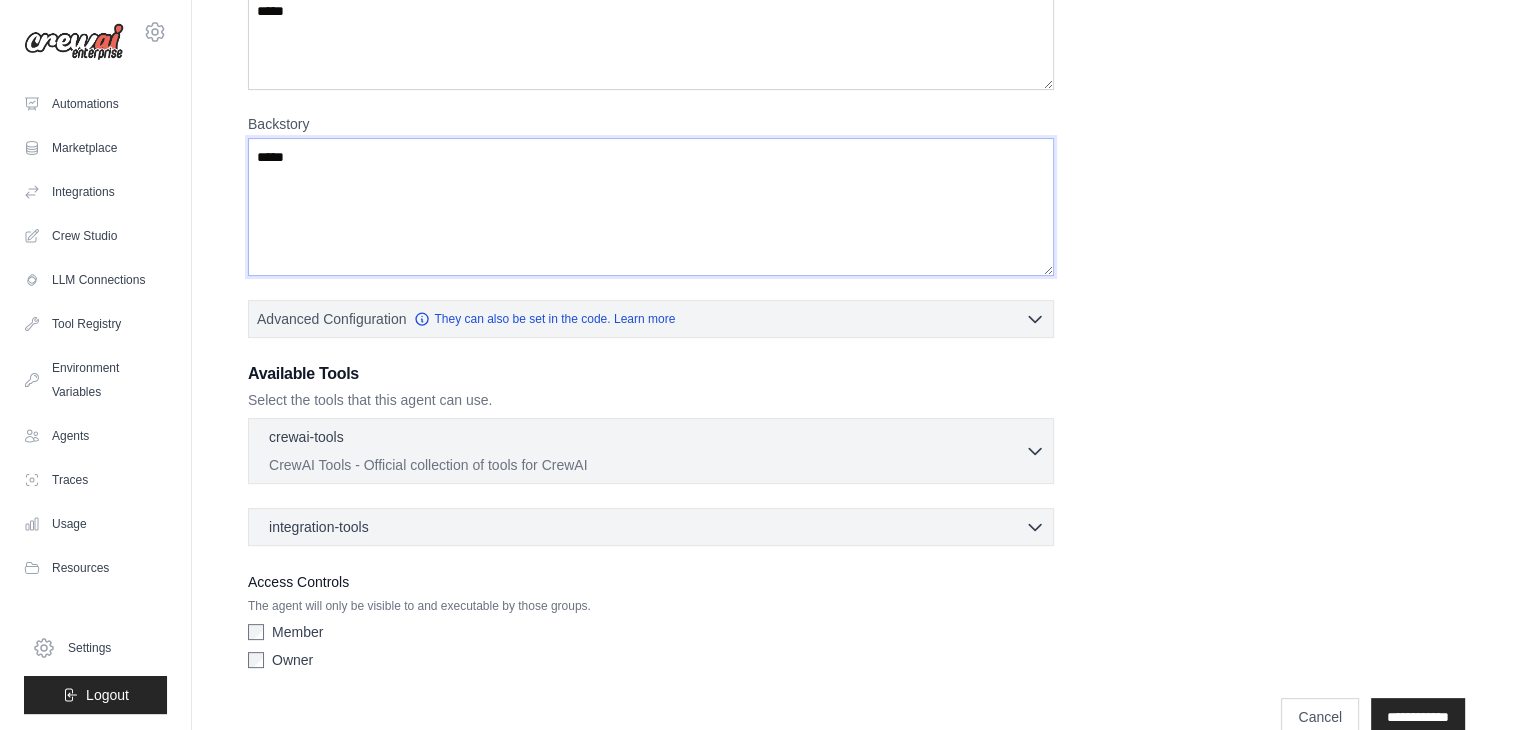 scroll, scrollTop: 402, scrollLeft: 0, axis: vertical 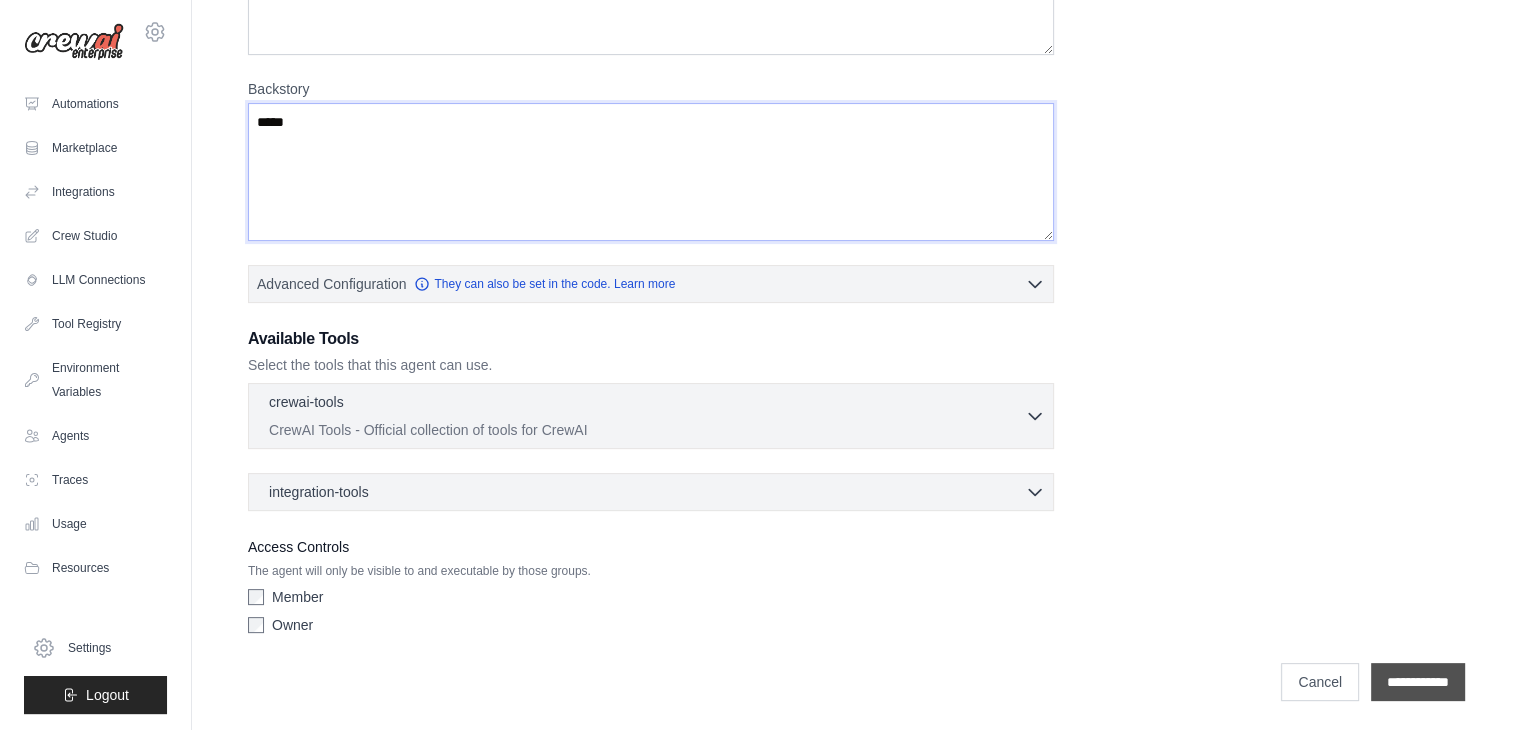 type on "*****" 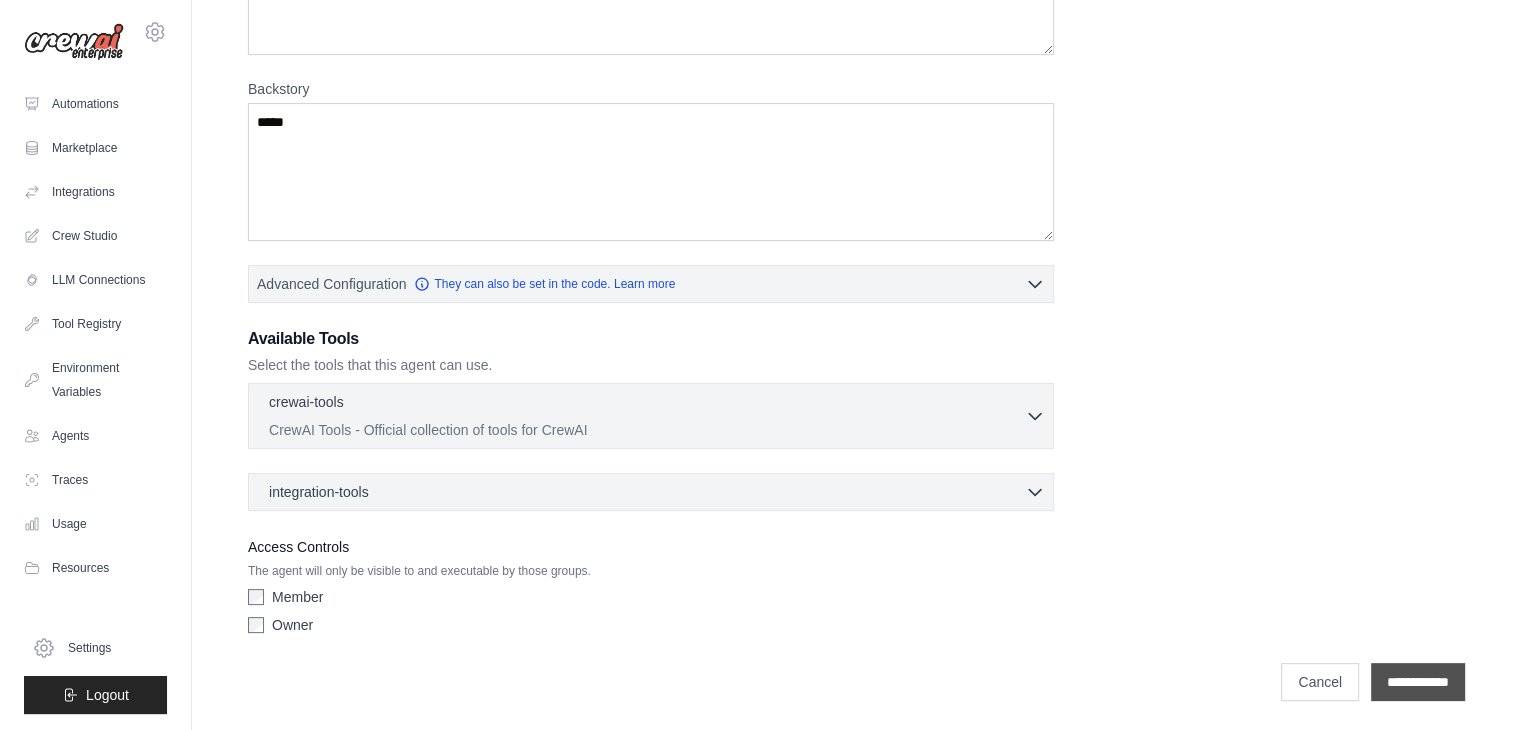 click on "**********" at bounding box center [1418, 682] 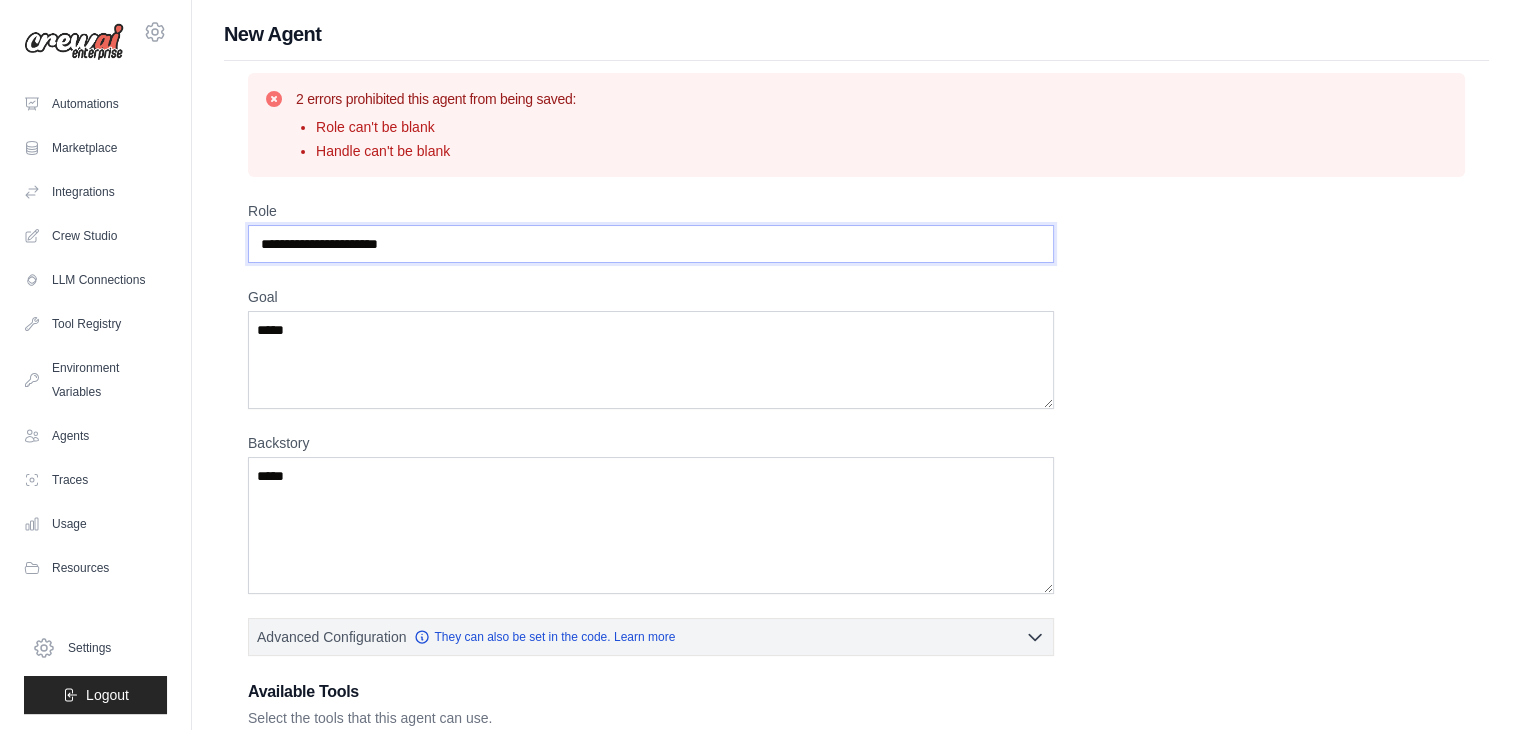 click on "Role" at bounding box center (651, 244) 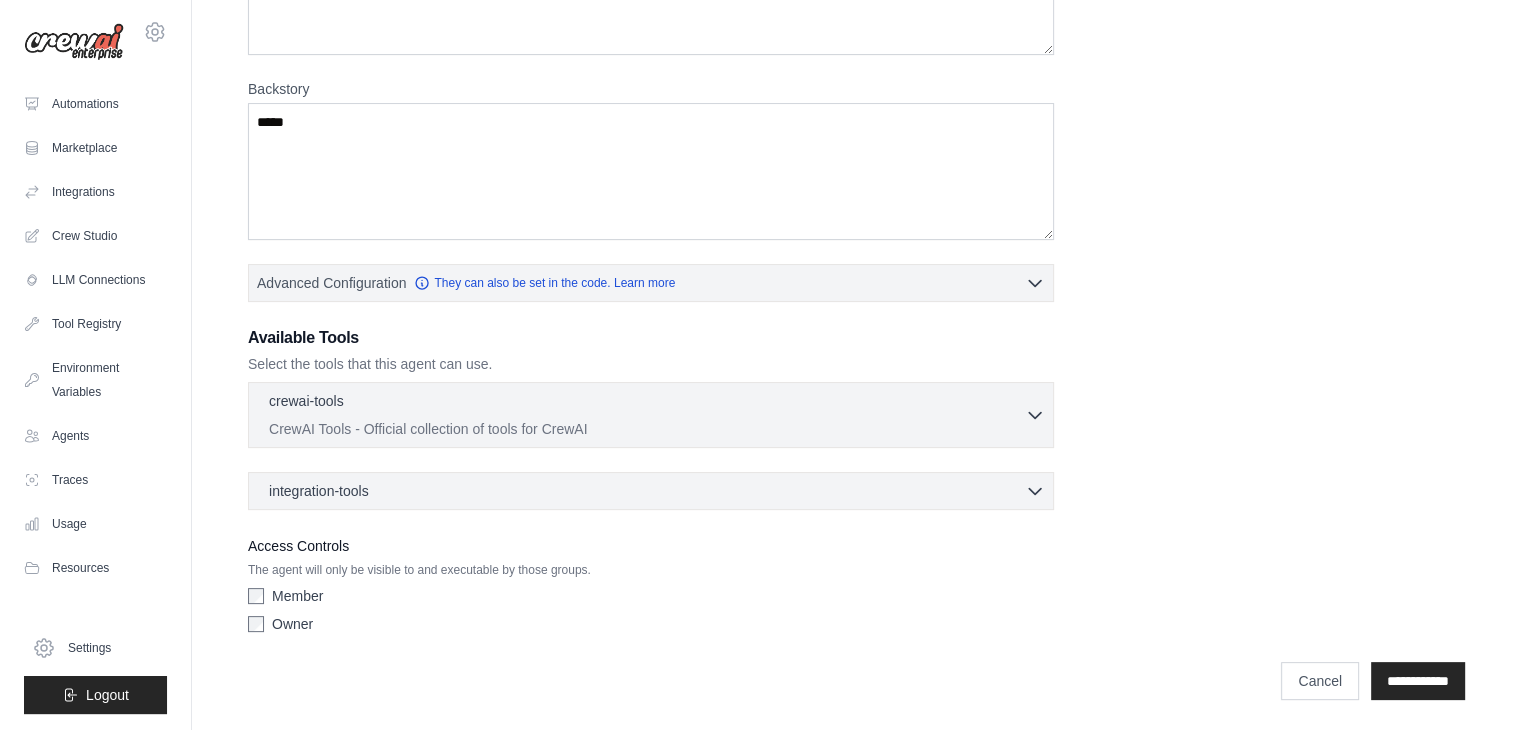 scroll, scrollTop: 353, scrollLeft: 0, axis: vertical 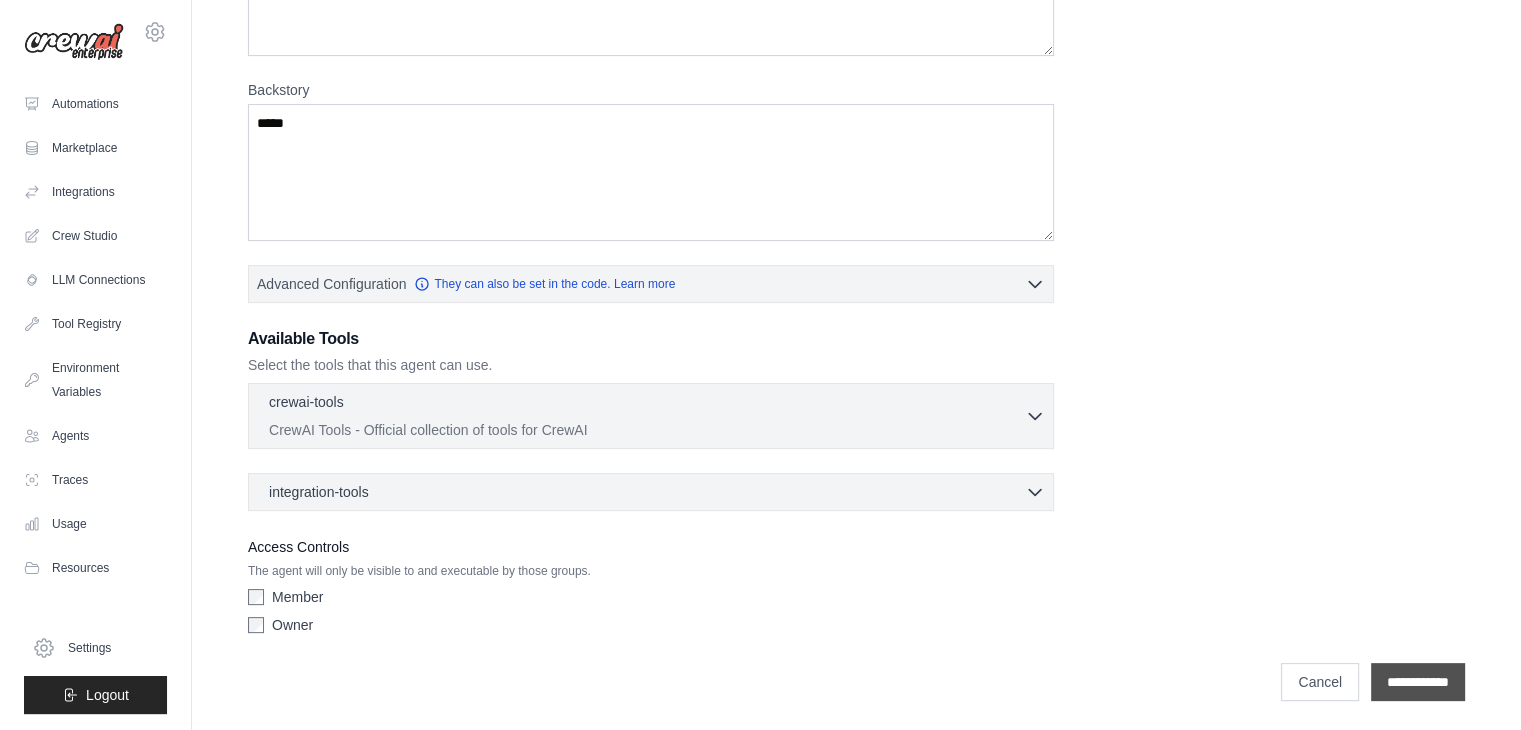 type on "*****" 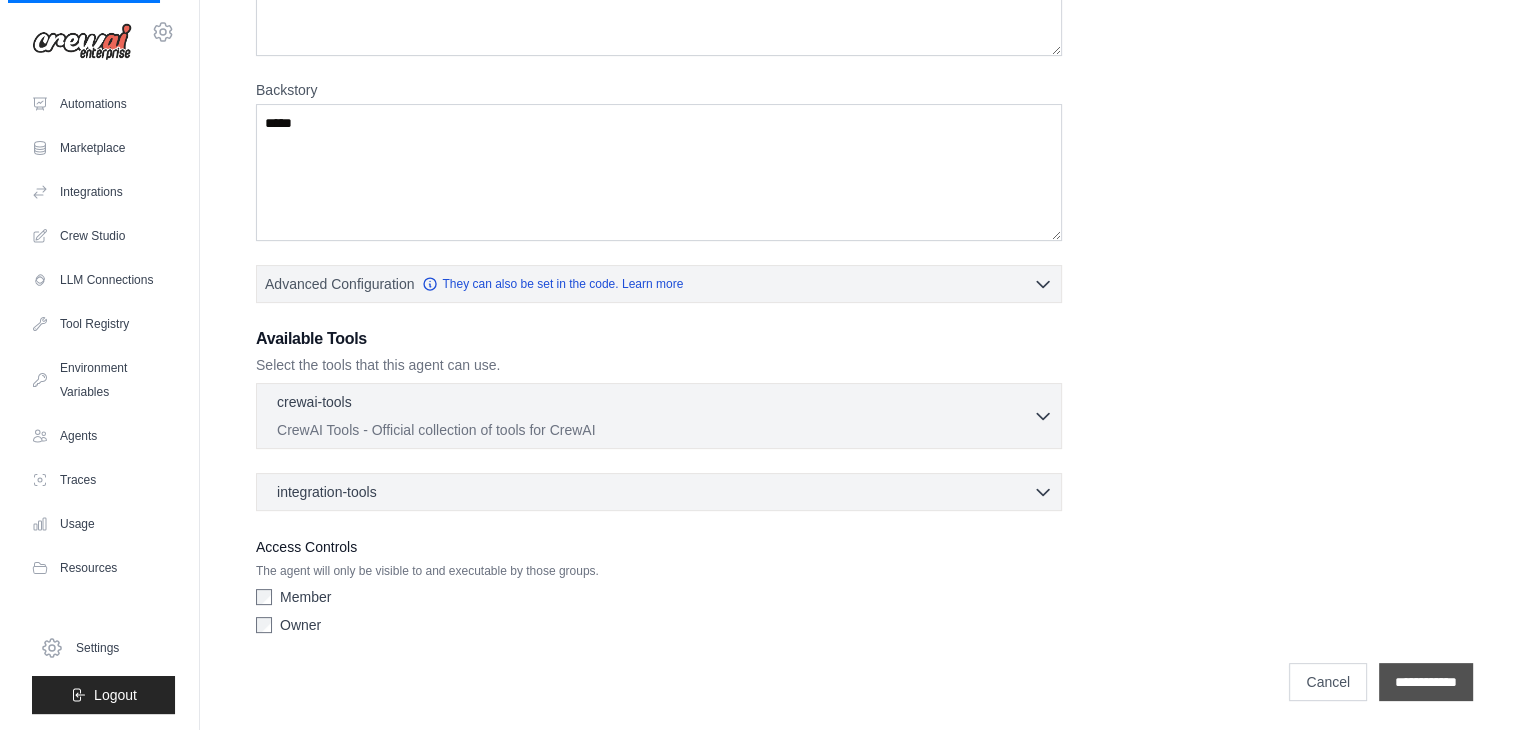 scroll, scrollTop: 0, scrollLeft: 0, axis: both 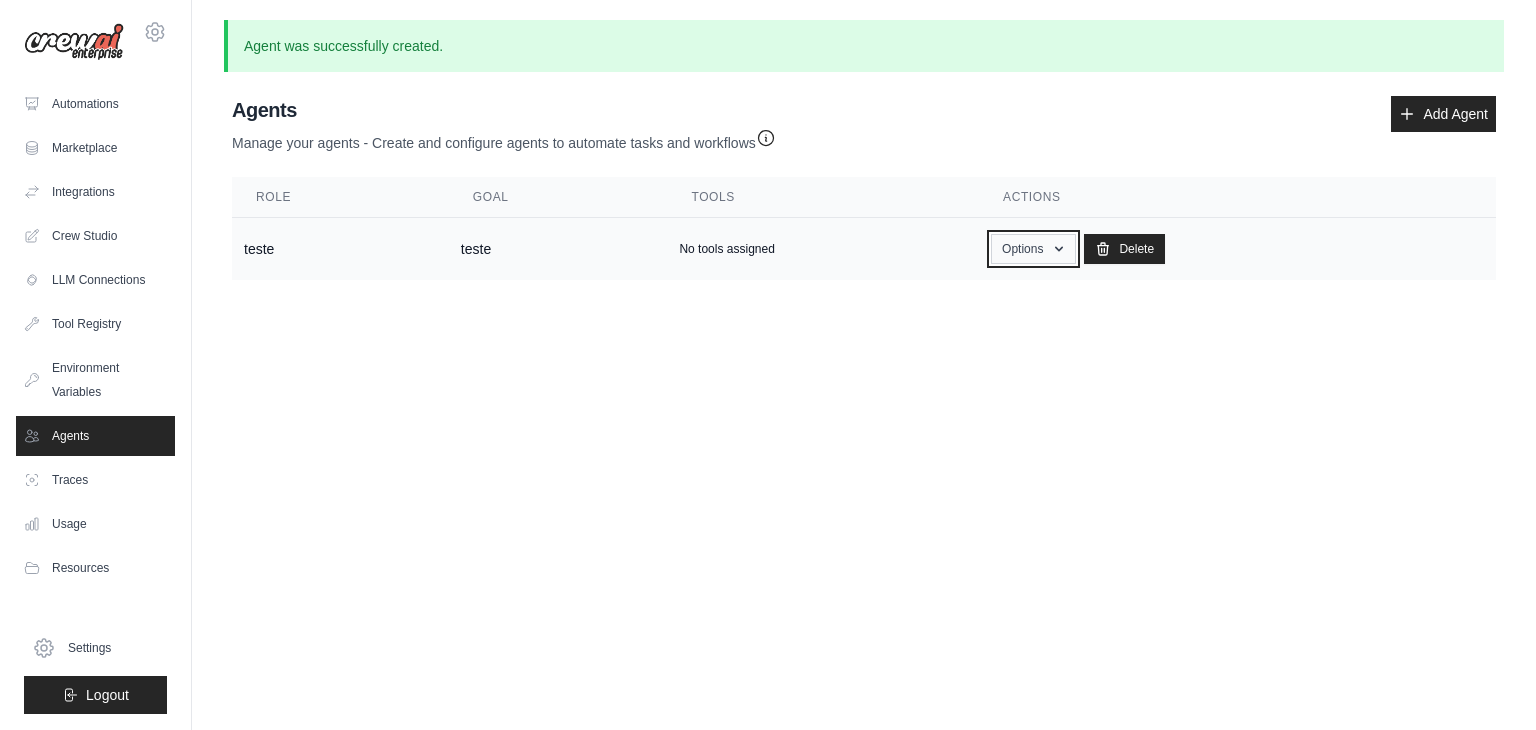 click on "Options" at bounding box center (1033, 249) 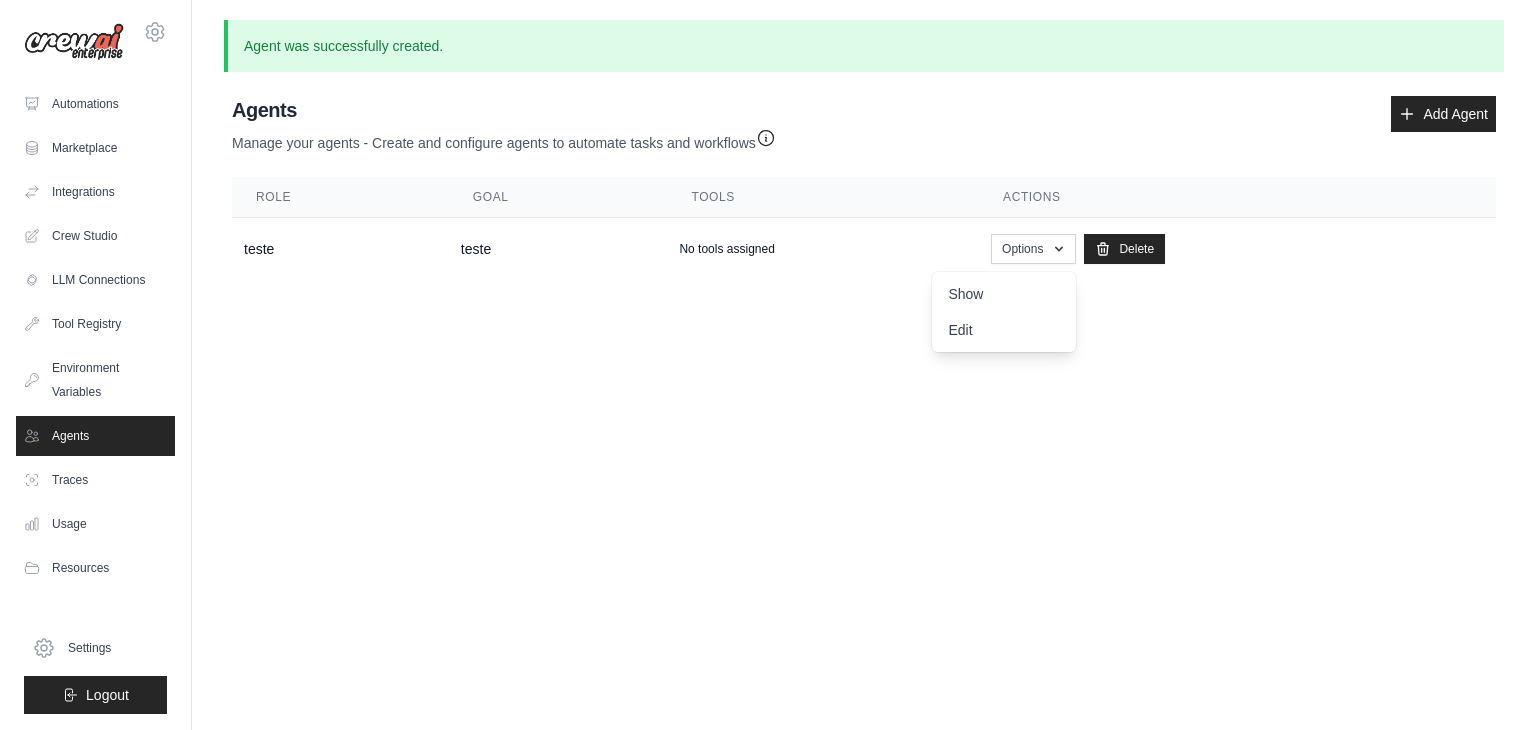click on "[EMAIL]
Settings
Automations
Marketplace
Integrations
Blog" at bounding box center (768, 365) 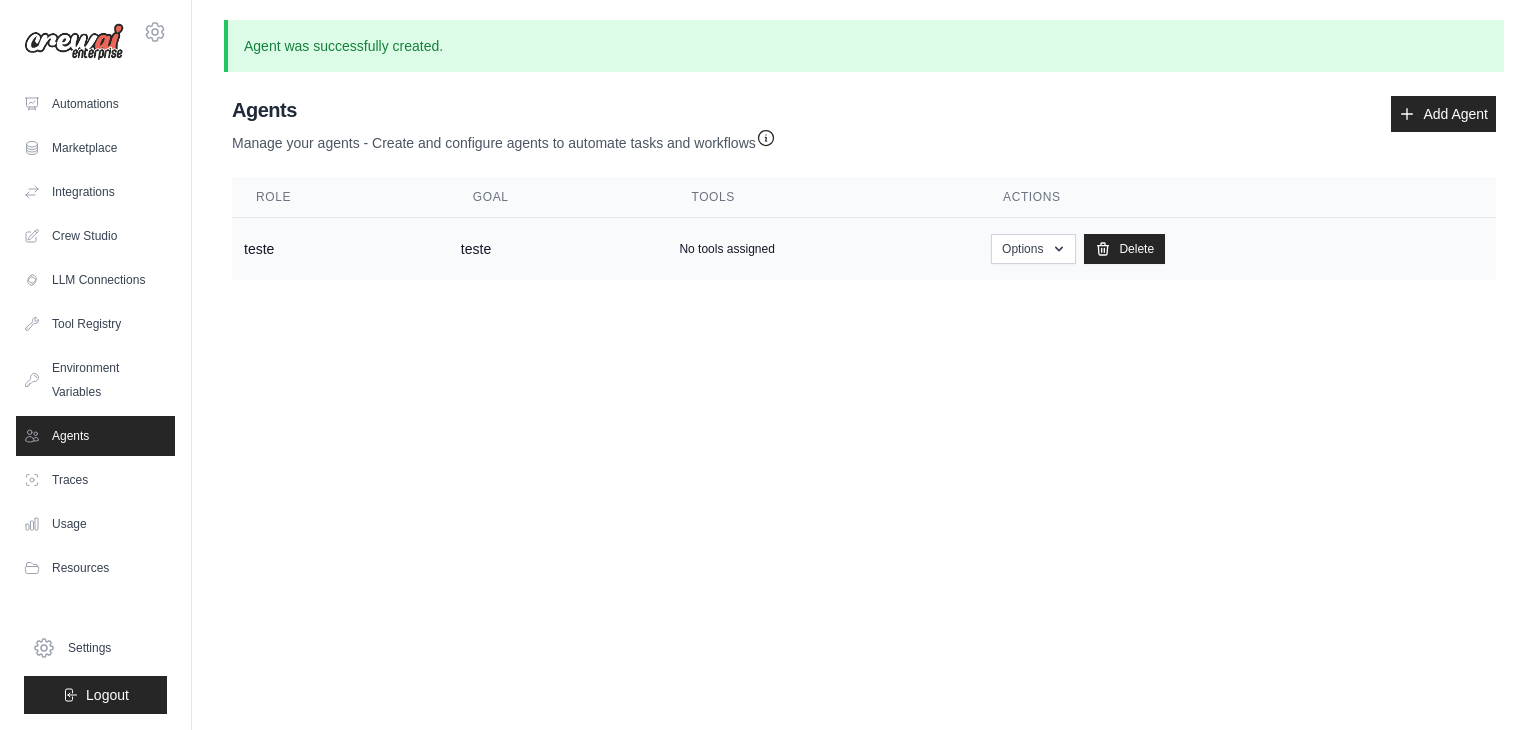 click on "teste" at bounding box center [340, 249] 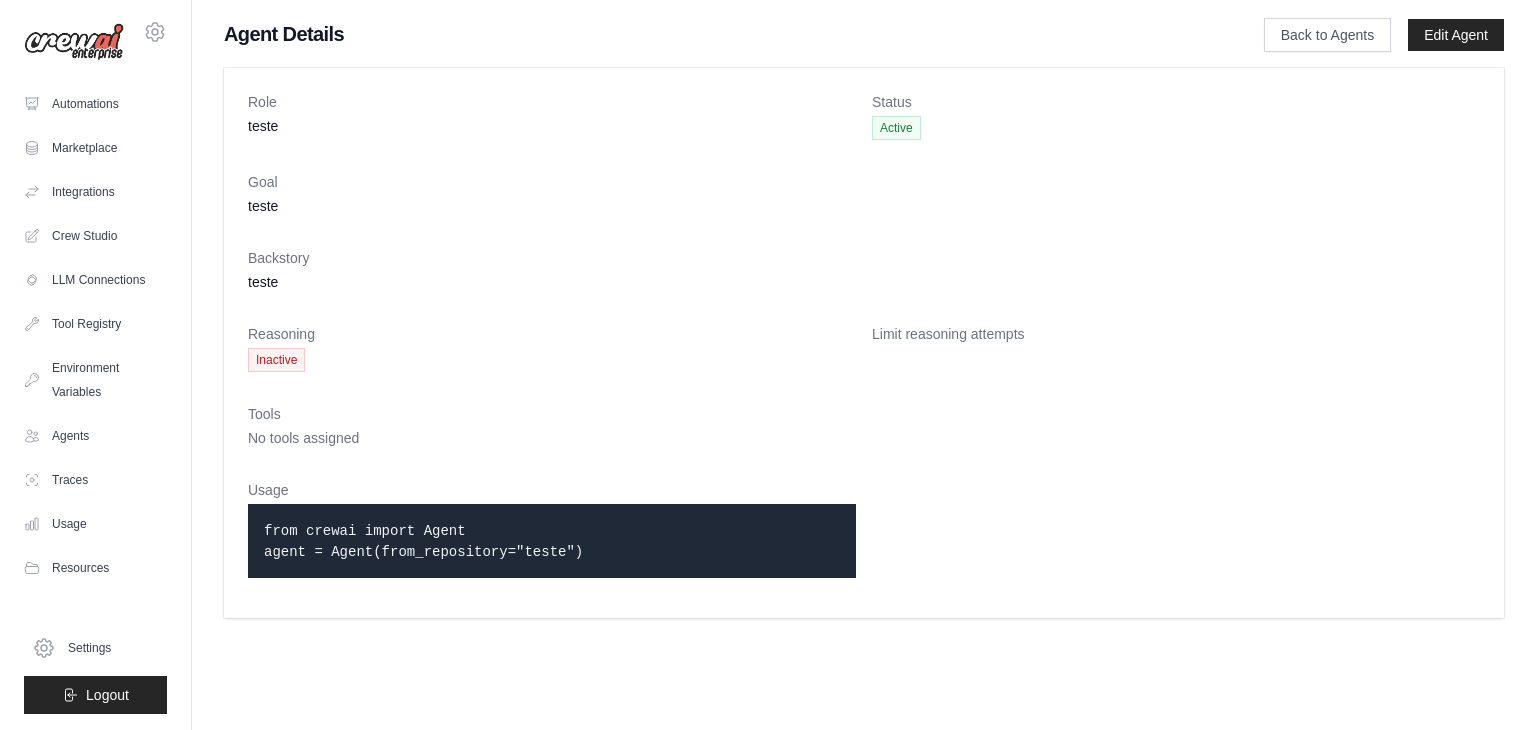 scroll, scrollTop: 0, scrollLeft: 0, axis: both 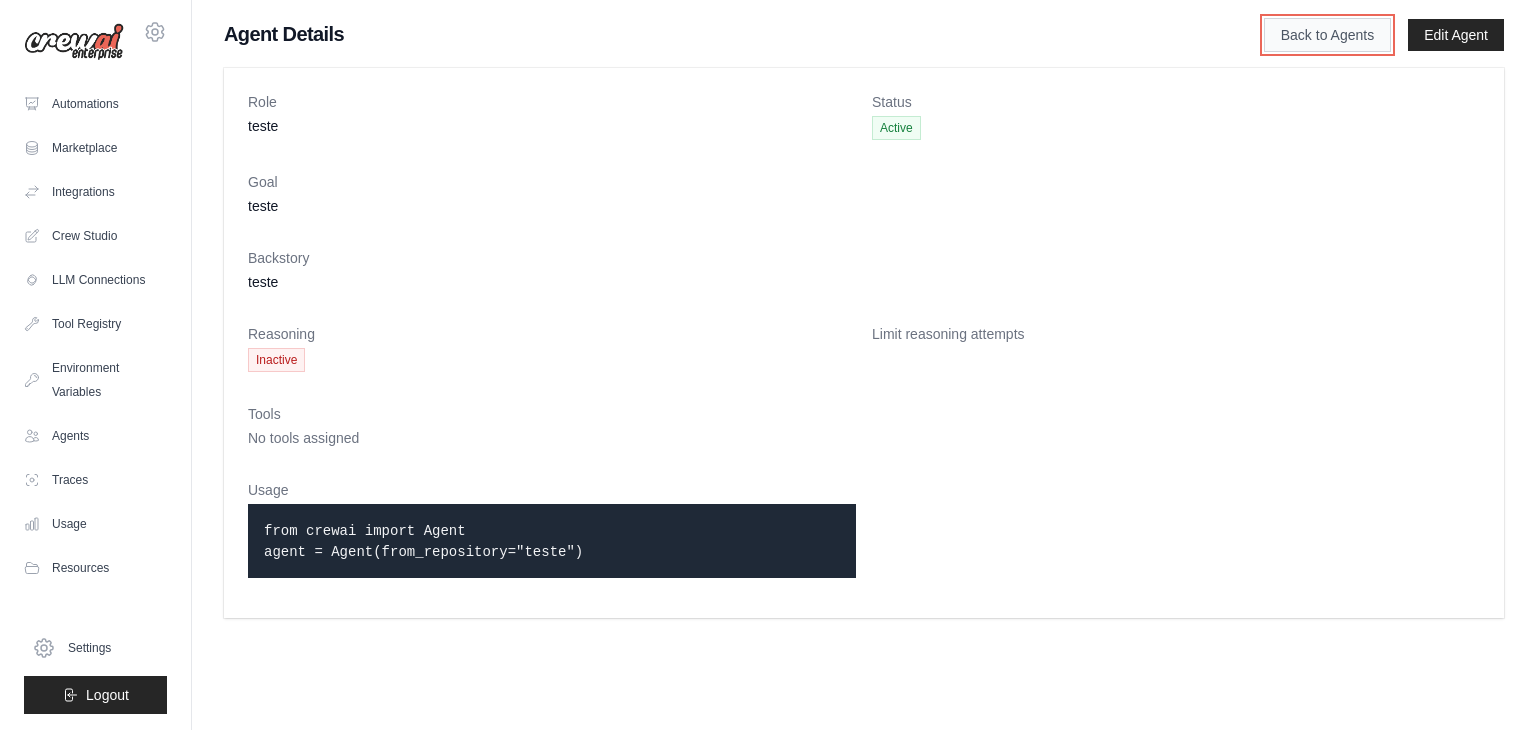 click on "Back to Agents" at bounding box center [1327, 35] 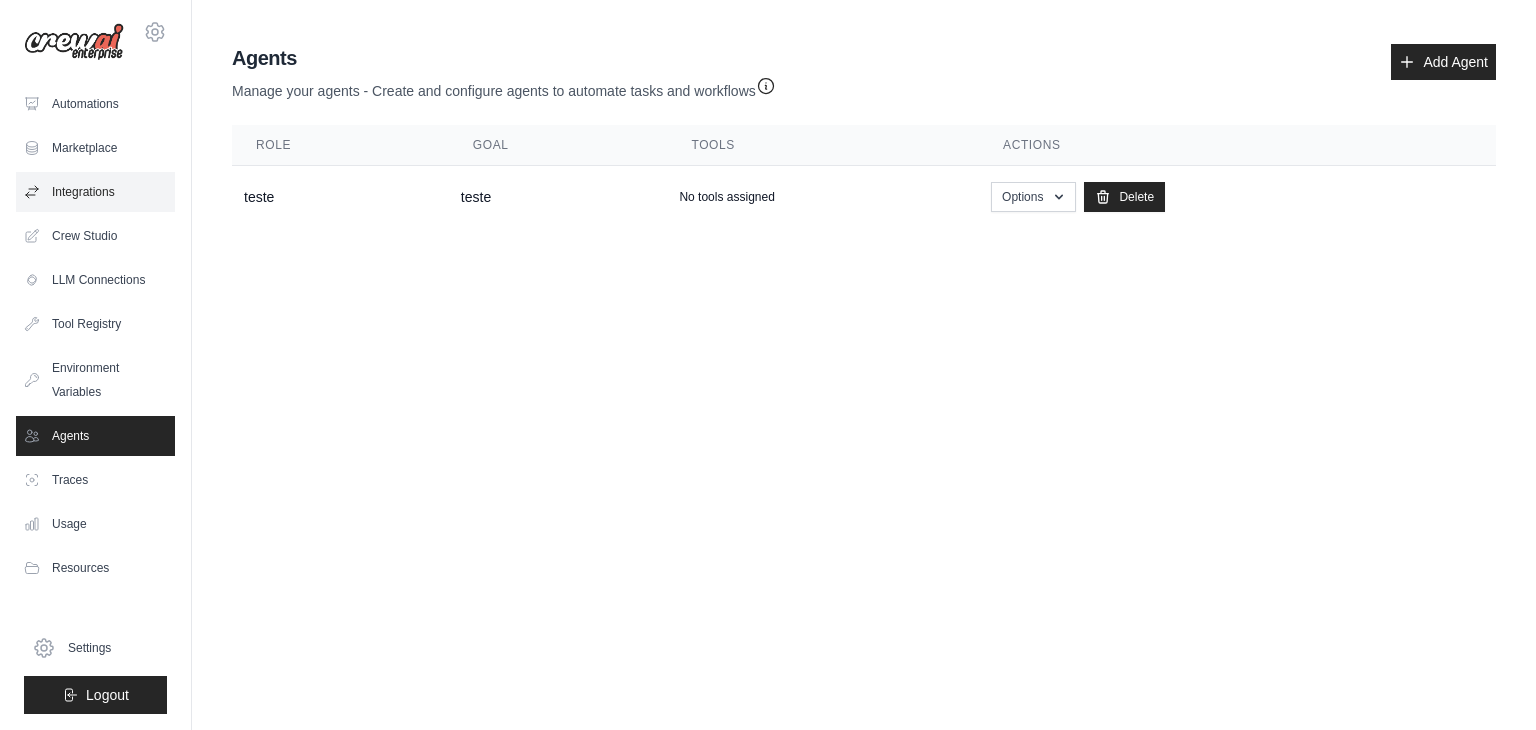 click on "Integrations" at bounding box center [95, 192] 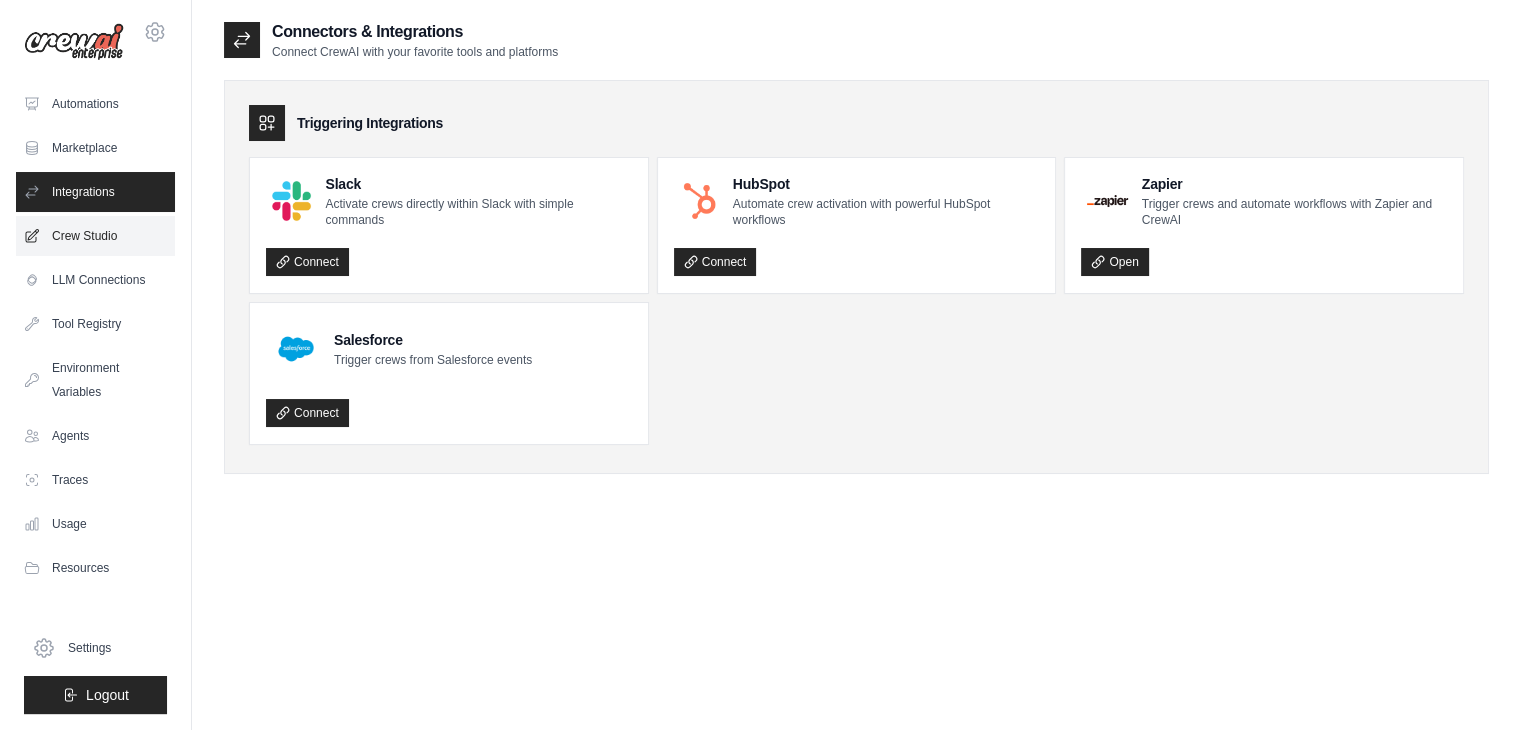 click on "Crew Studio" at bounding box center [95, 236] 